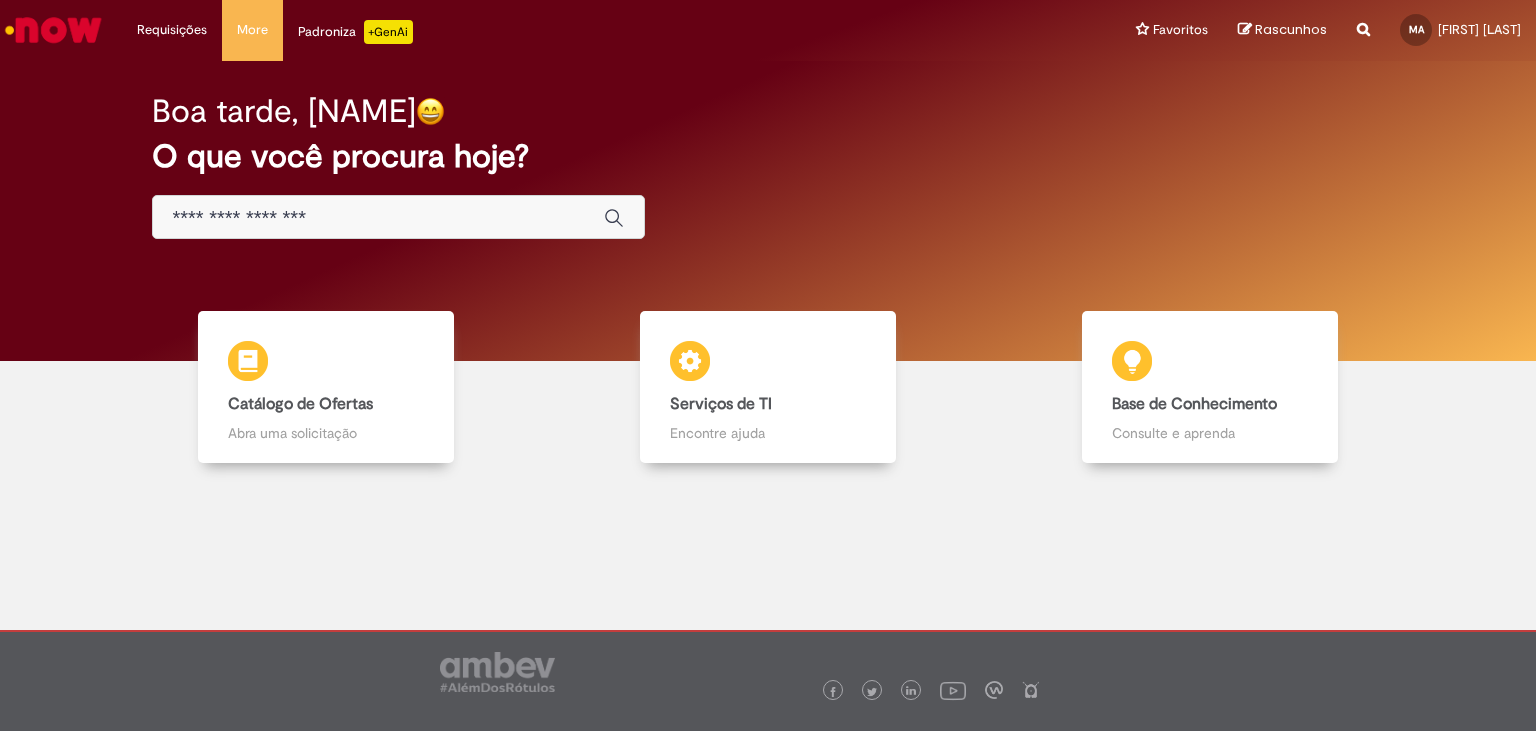 scroll, scrollTop: 0, scrollLeft: 0, axis: both 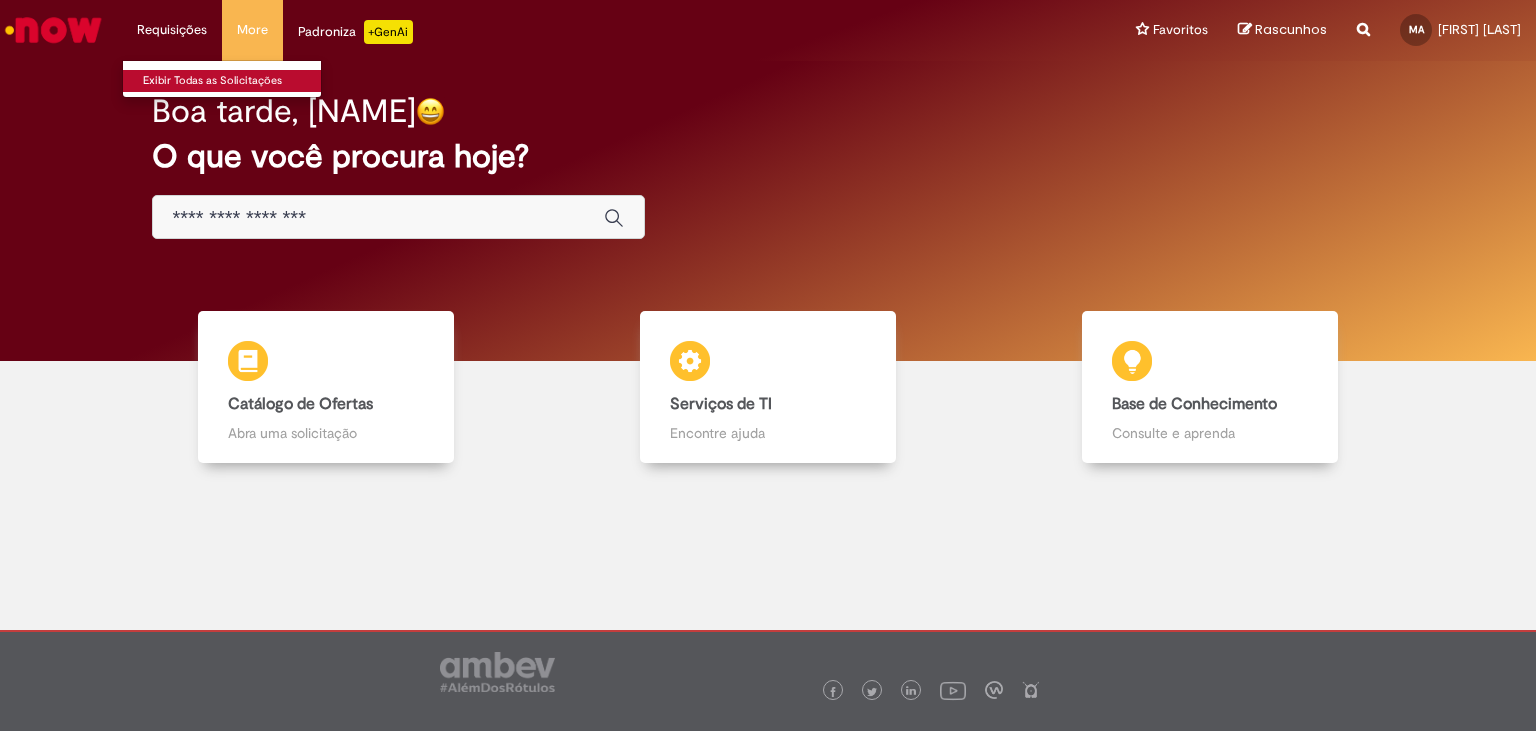 click on "Exibir Todas as Solicitações" at bounding box center [233, 81] 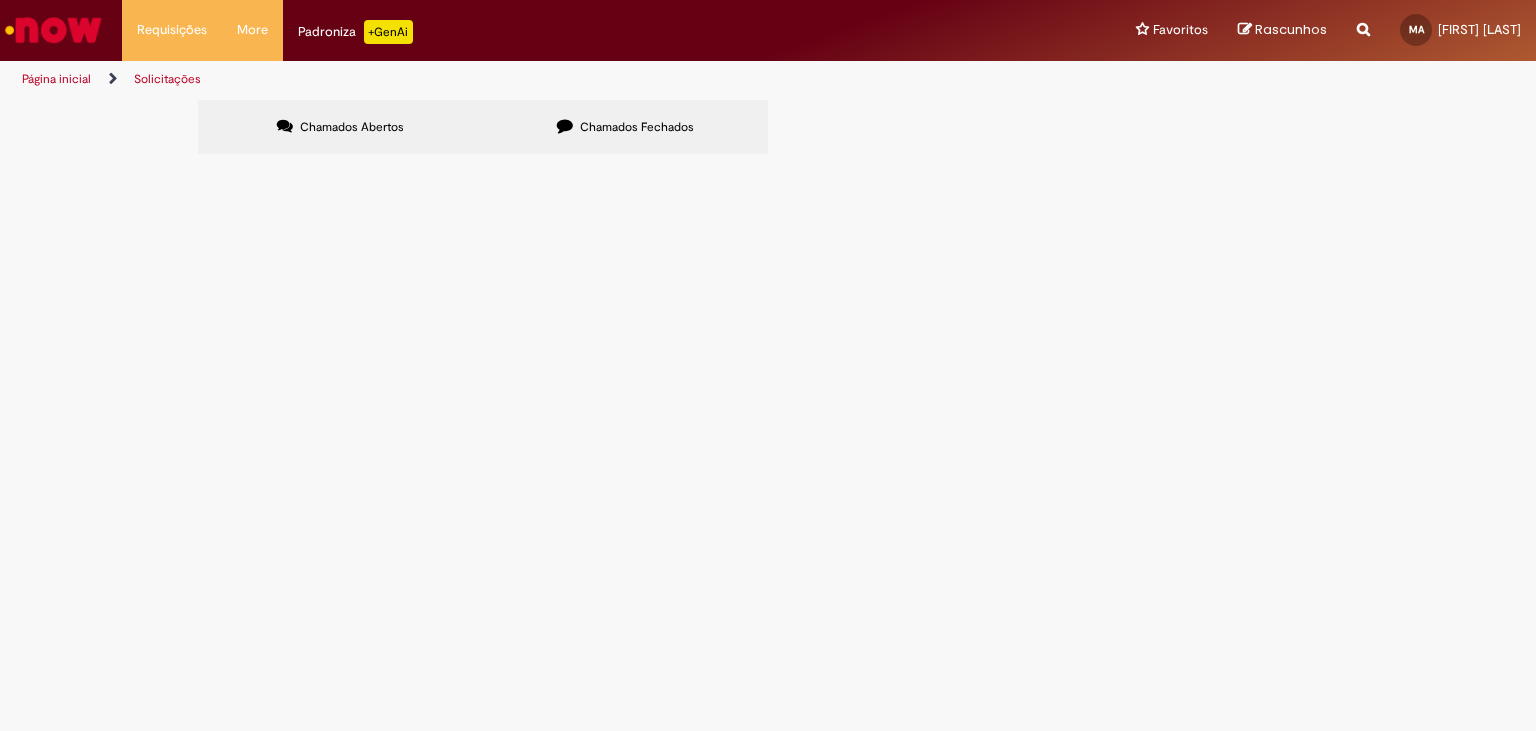 click at bounding box center [53, 30] 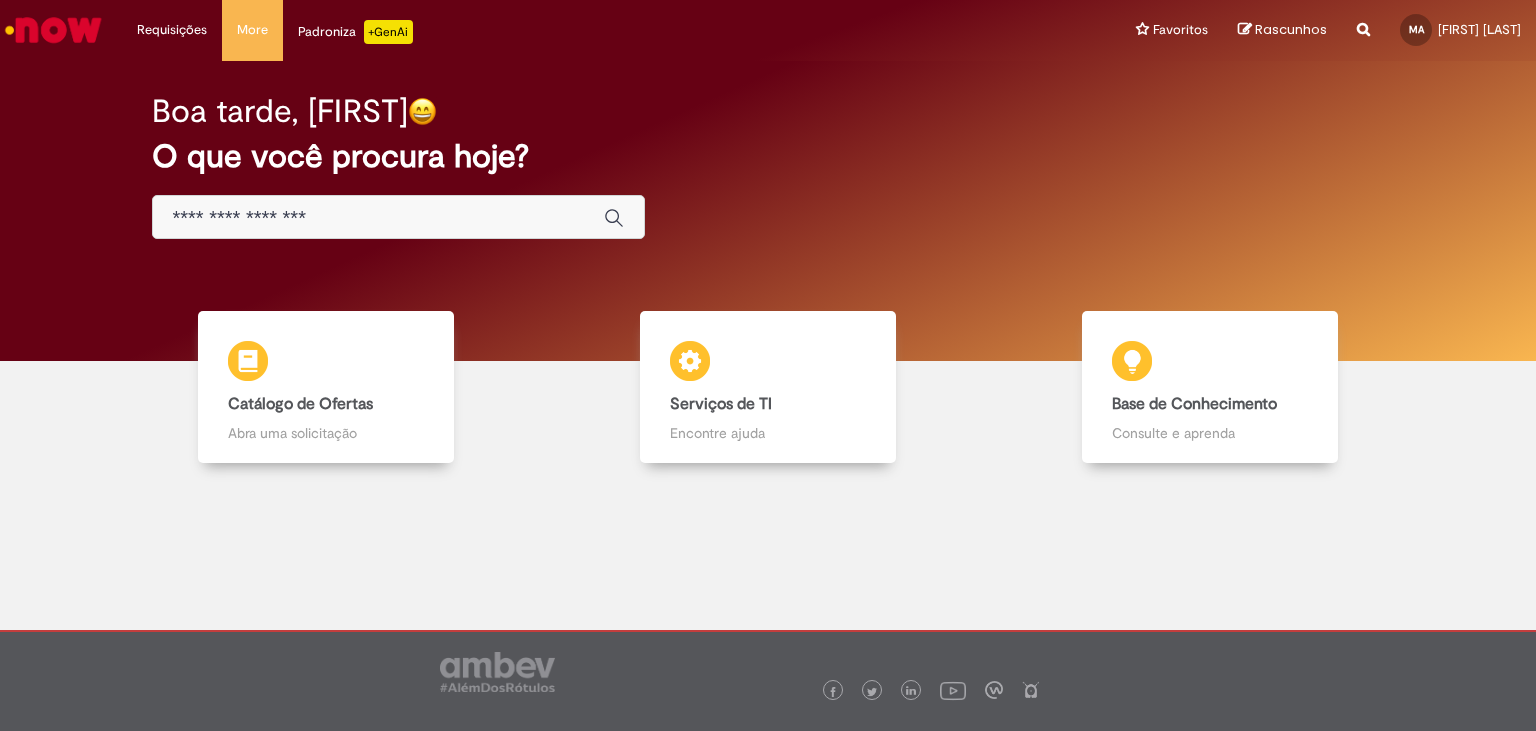 scroll, scrollTop: 0, scrollLeft: 0, axis: both 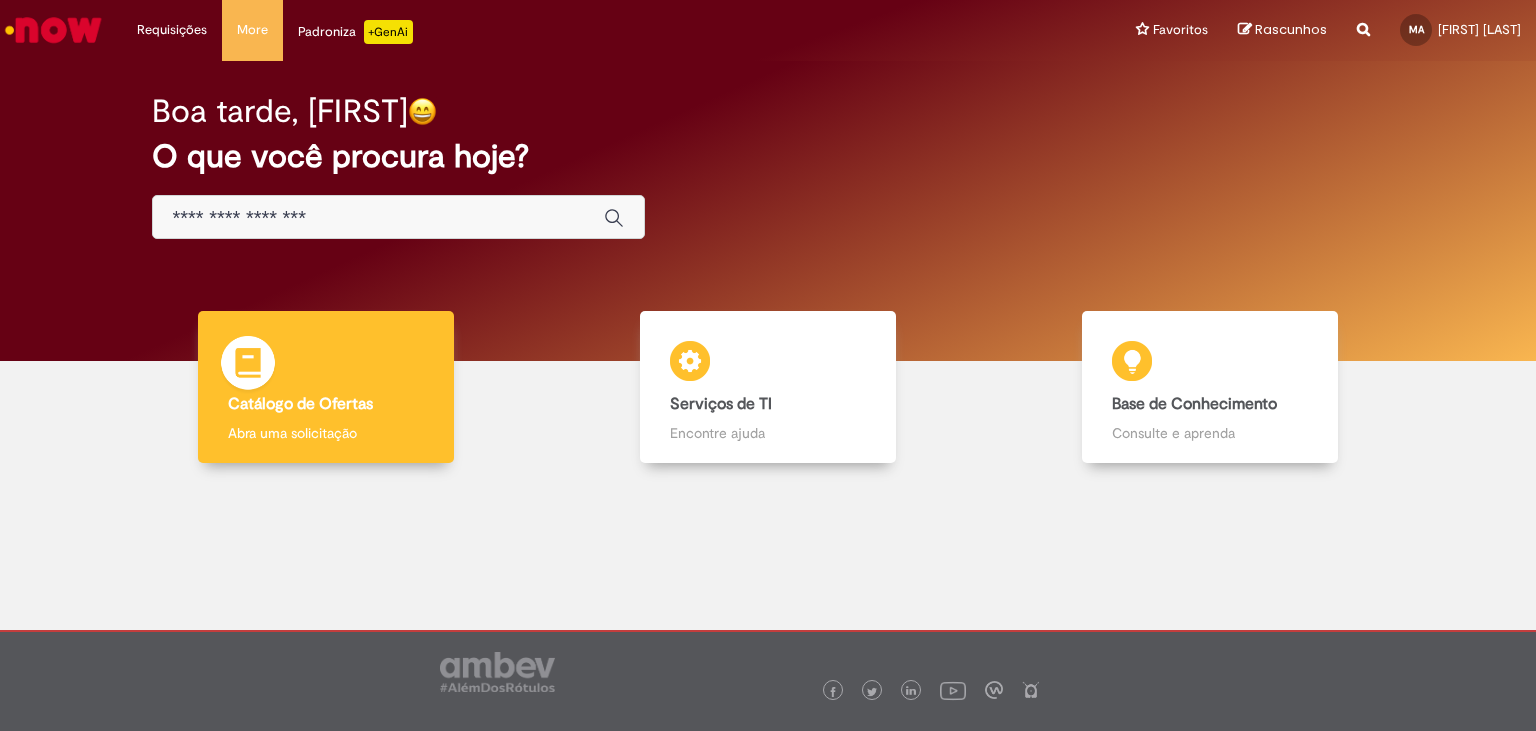 click on "Catálogo de Ofertas" at bounding box center [326, 405] 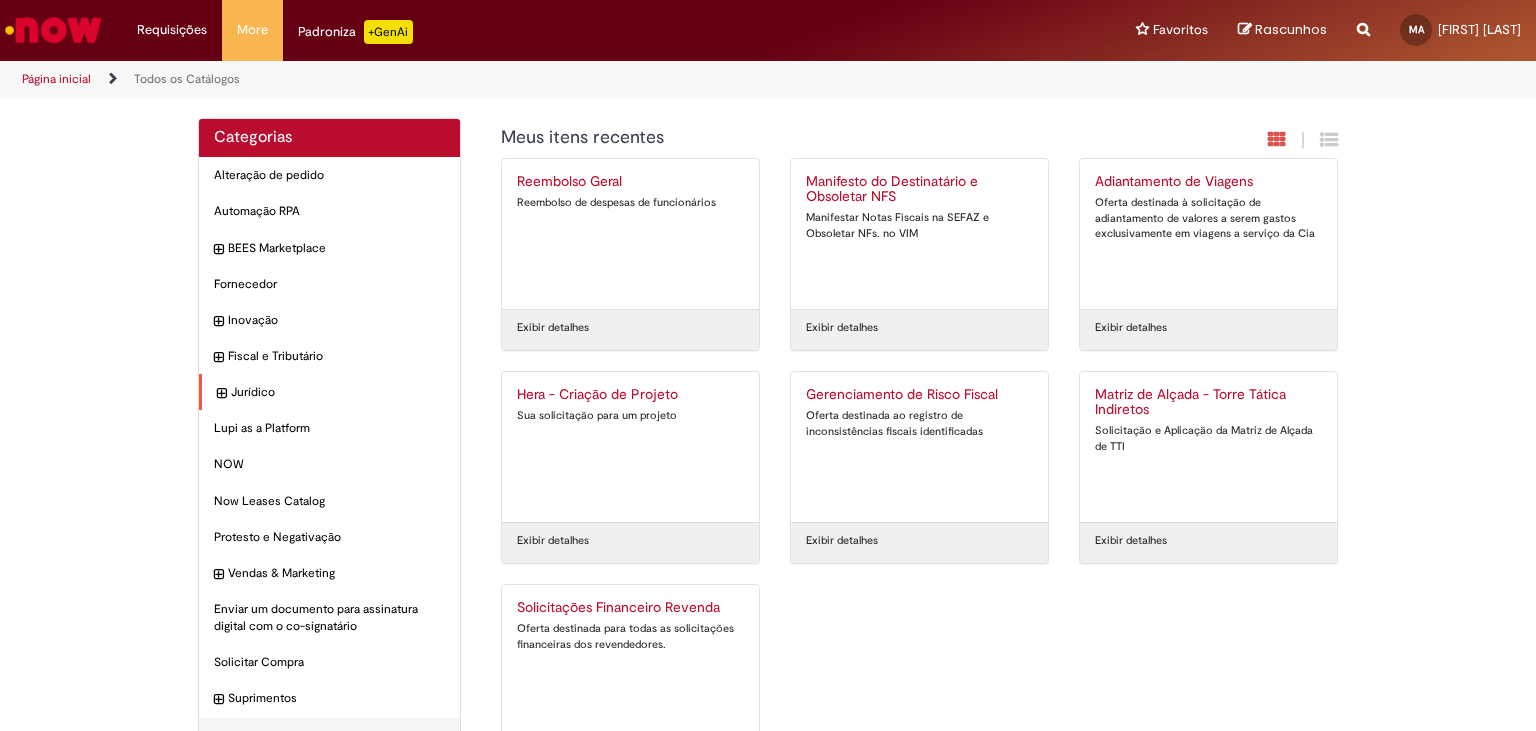 click on "Jurídico
Itens" at bounding box center (329, 392) 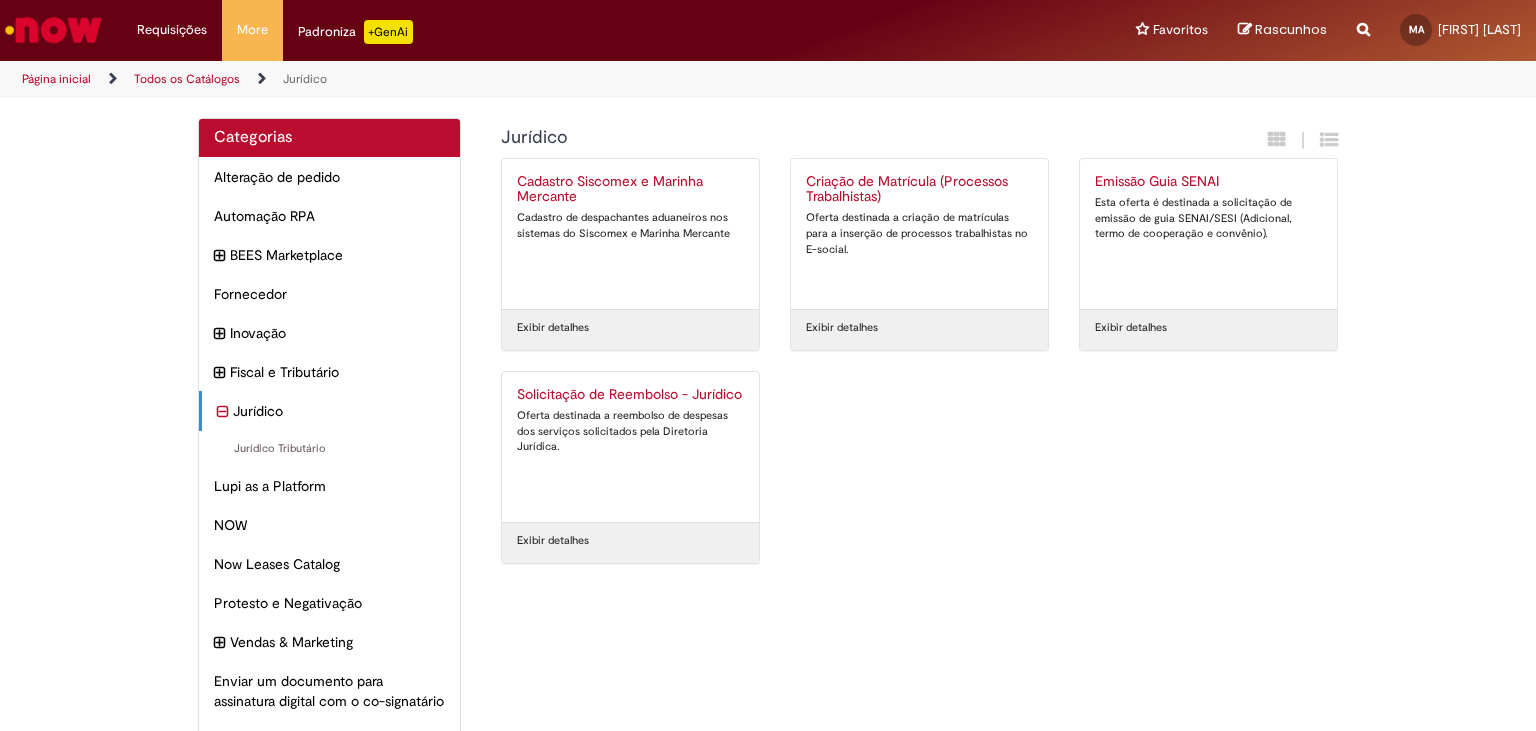 click on "Categorias
Alteração de pedido
Itens
Automação RPA
Itens
BEES Marketplace
Itens
Fornecedor
Itens
Inovação
Itens
Fiscal e Tributário
Itens
Jurídico
Itens
Jurídico Tributário
Itens
Lupi as a Platform
Itens
NOW
Itens
Itens" at bounding box center (768, 497) 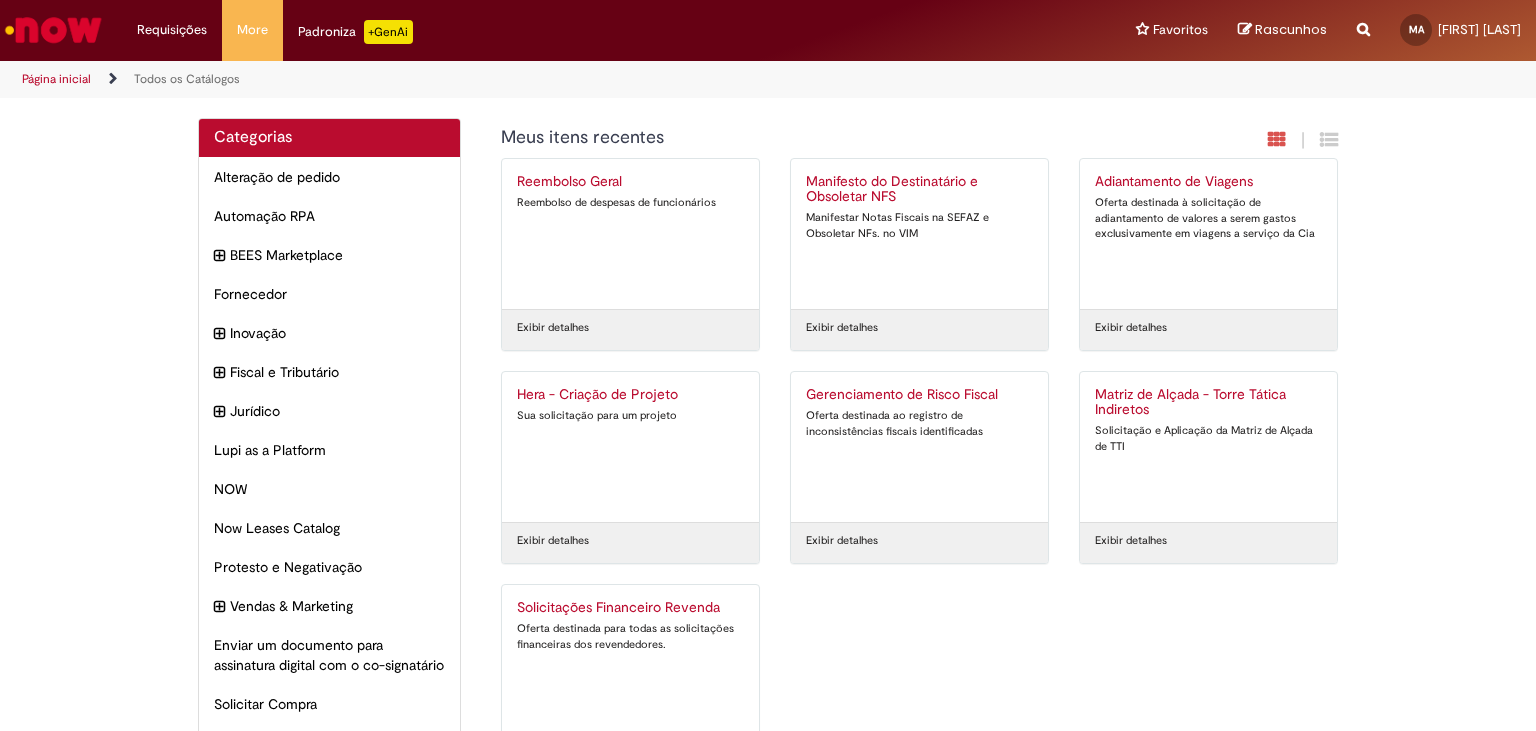 click on "Solicitações Financeiro Revenda
Oferta destinada para todas as solicitações financeiras dos revendedores." at bounding box center [630, 660] 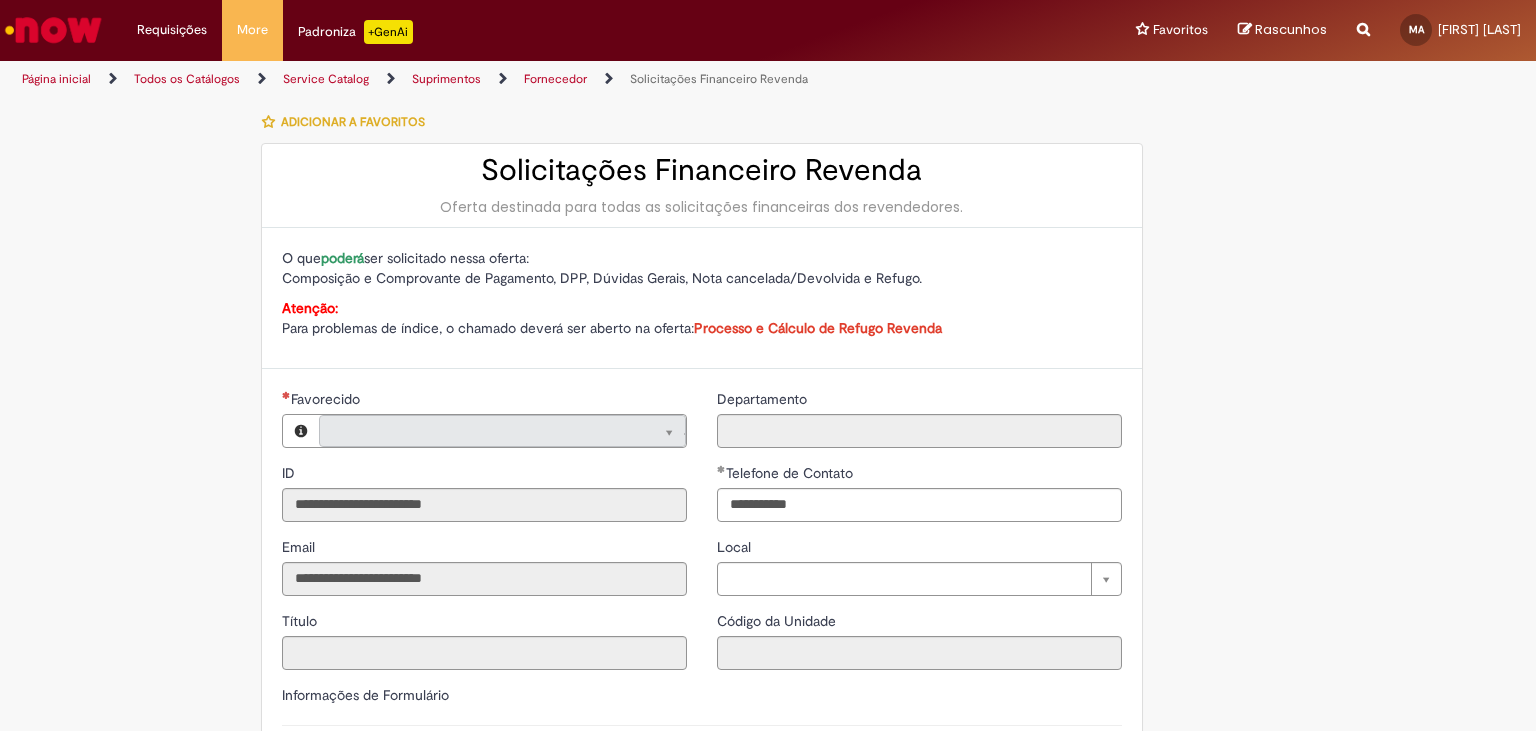 type on "**********" 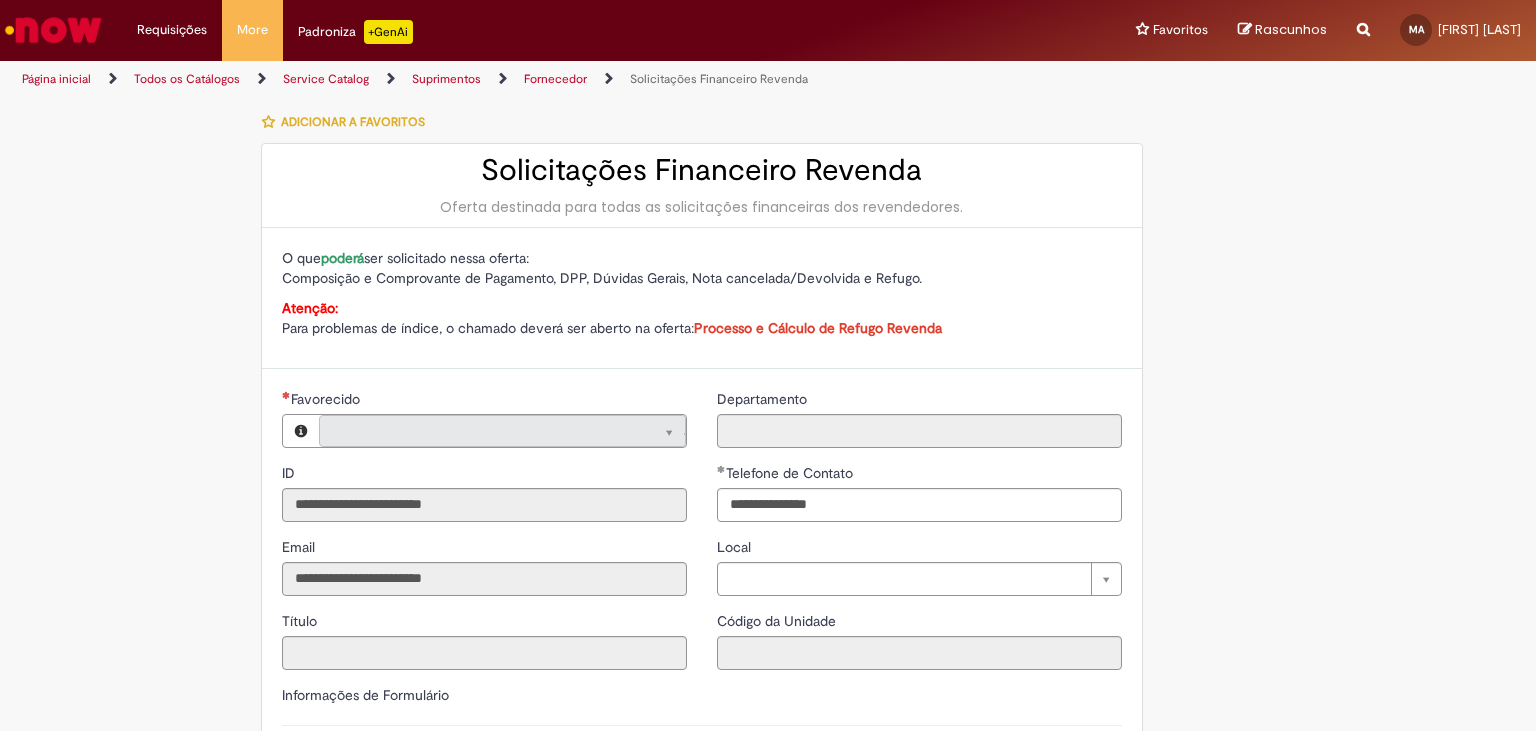 type on "**********" 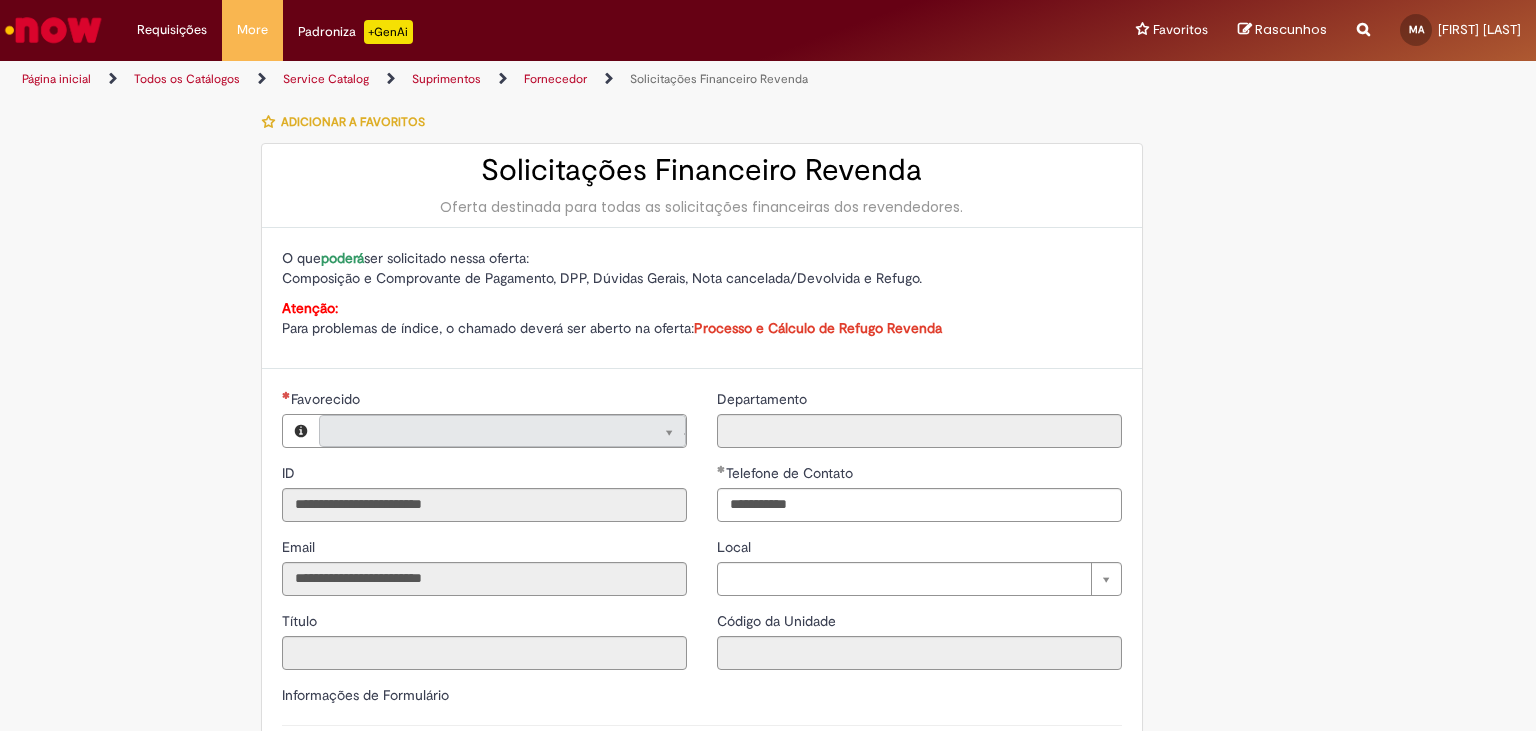 type on "**********" 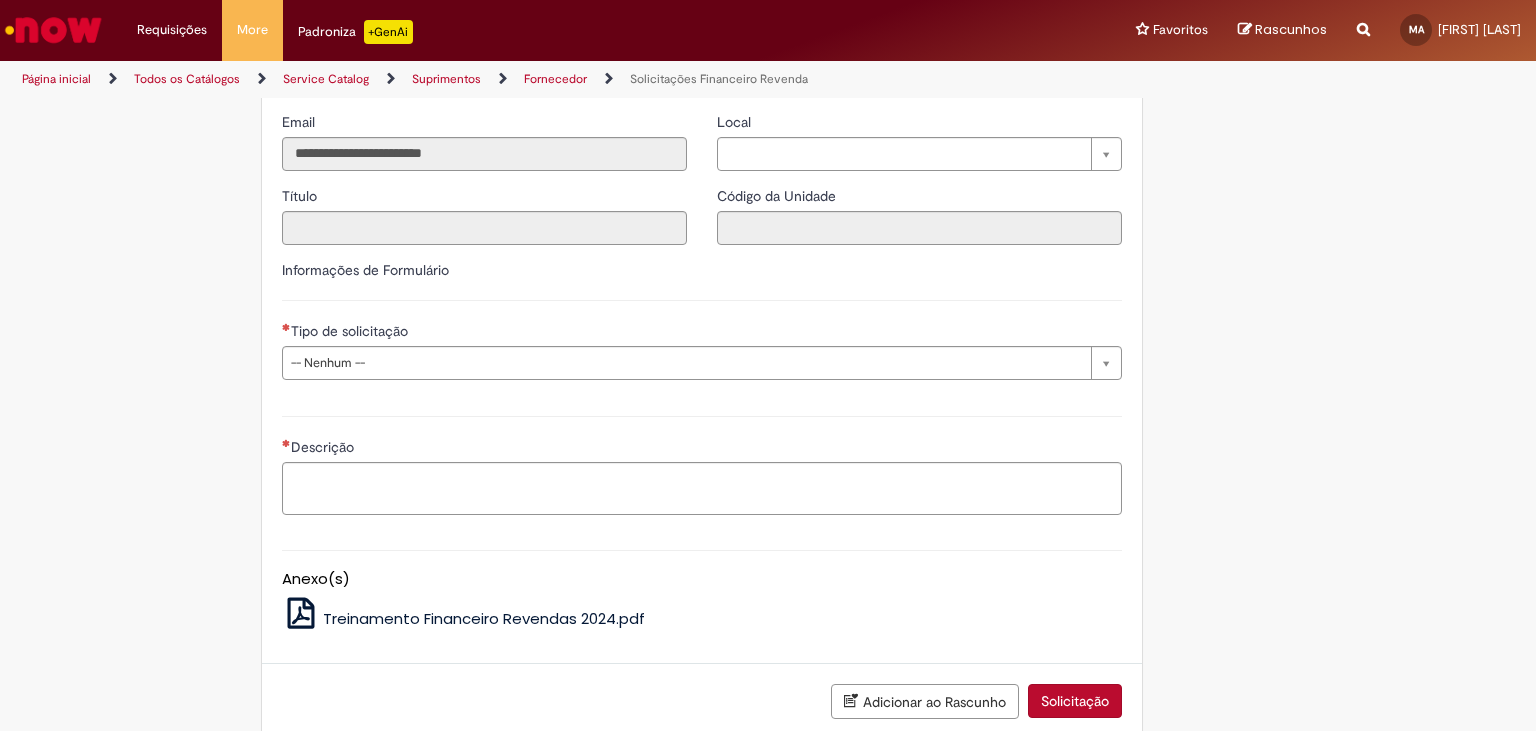 scroll, scrollTop: 426, scrollLeft: 0, axis: vertical 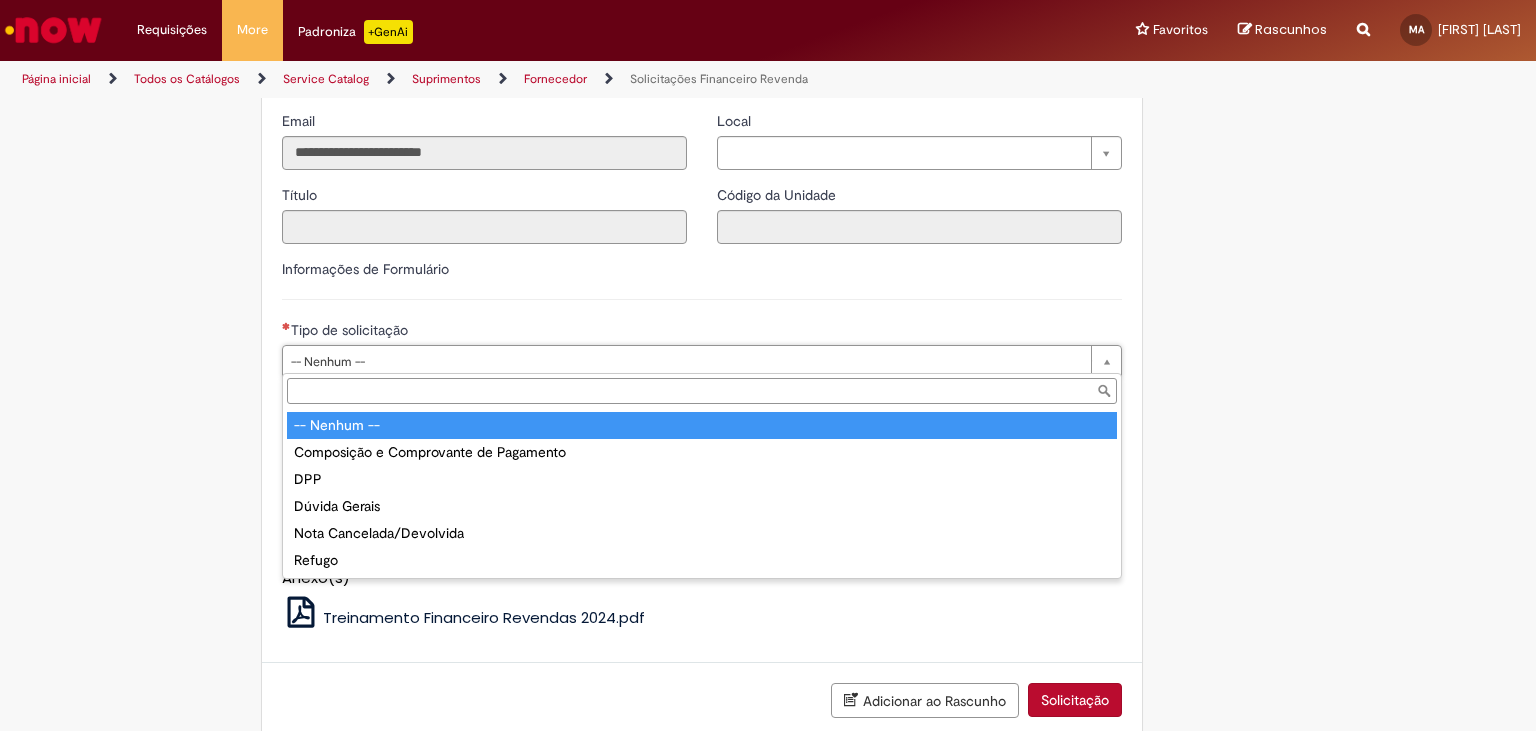 click on "Pular para o conteúdo da página
Requisições
Exibir Todas as Solicitações
Requisições
Exibir Todas as Solicitações
More
Solicitar Compra
More
Solicitar Compra
Padroniza  +GenAi
Favoritos
Exibir todos os Favoritos
Favoritos
Exibir todos os Favoritos
Rascunhos
Rascunhos
Reportar problema
Artigos
Não encontrou base de conhecimento
Catálogo
Não foram encontradas ofertas
Comunidade
Nenhum resultado encontrado na comunidade
MA   [FIRST] [LAST]" at bounding box center [768, 365] 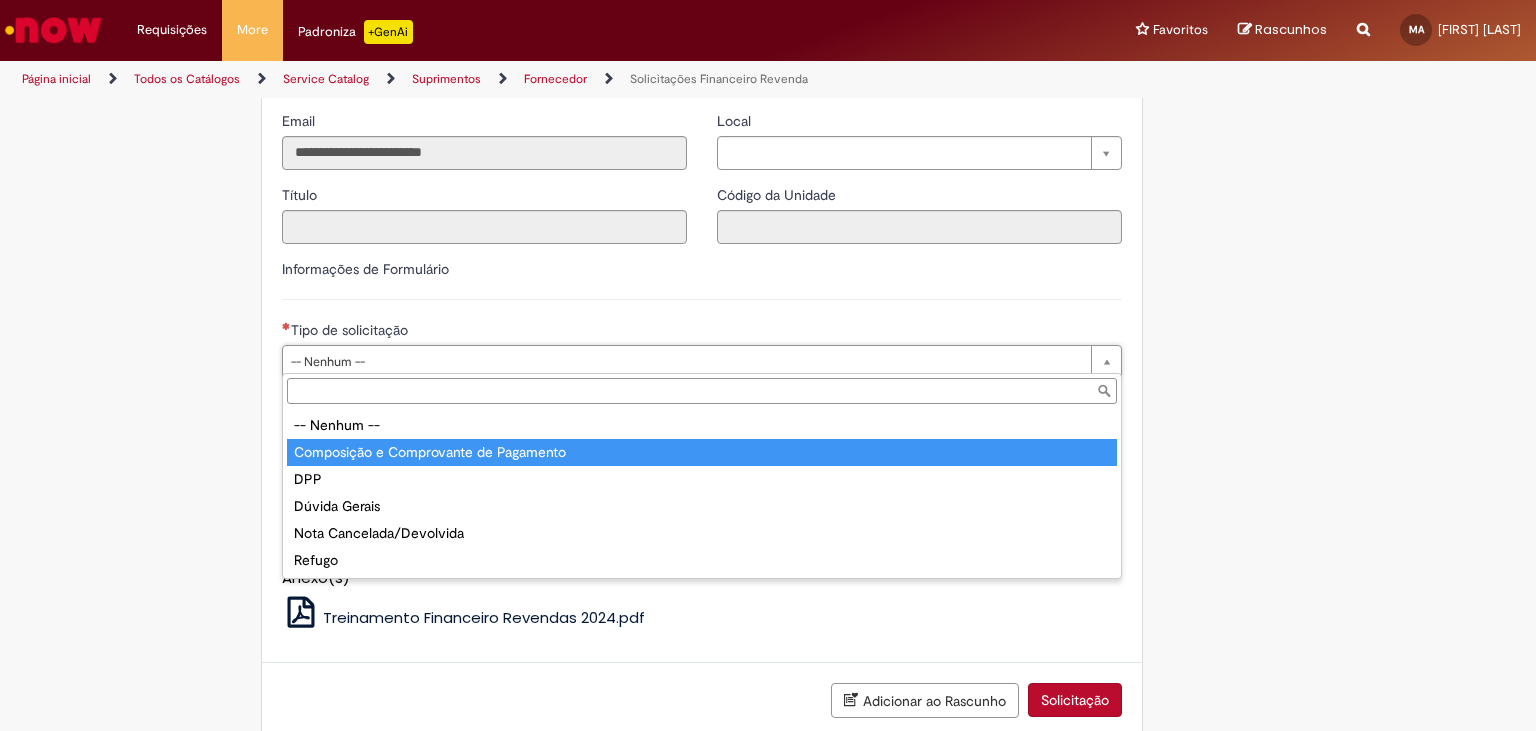 type on "**********" 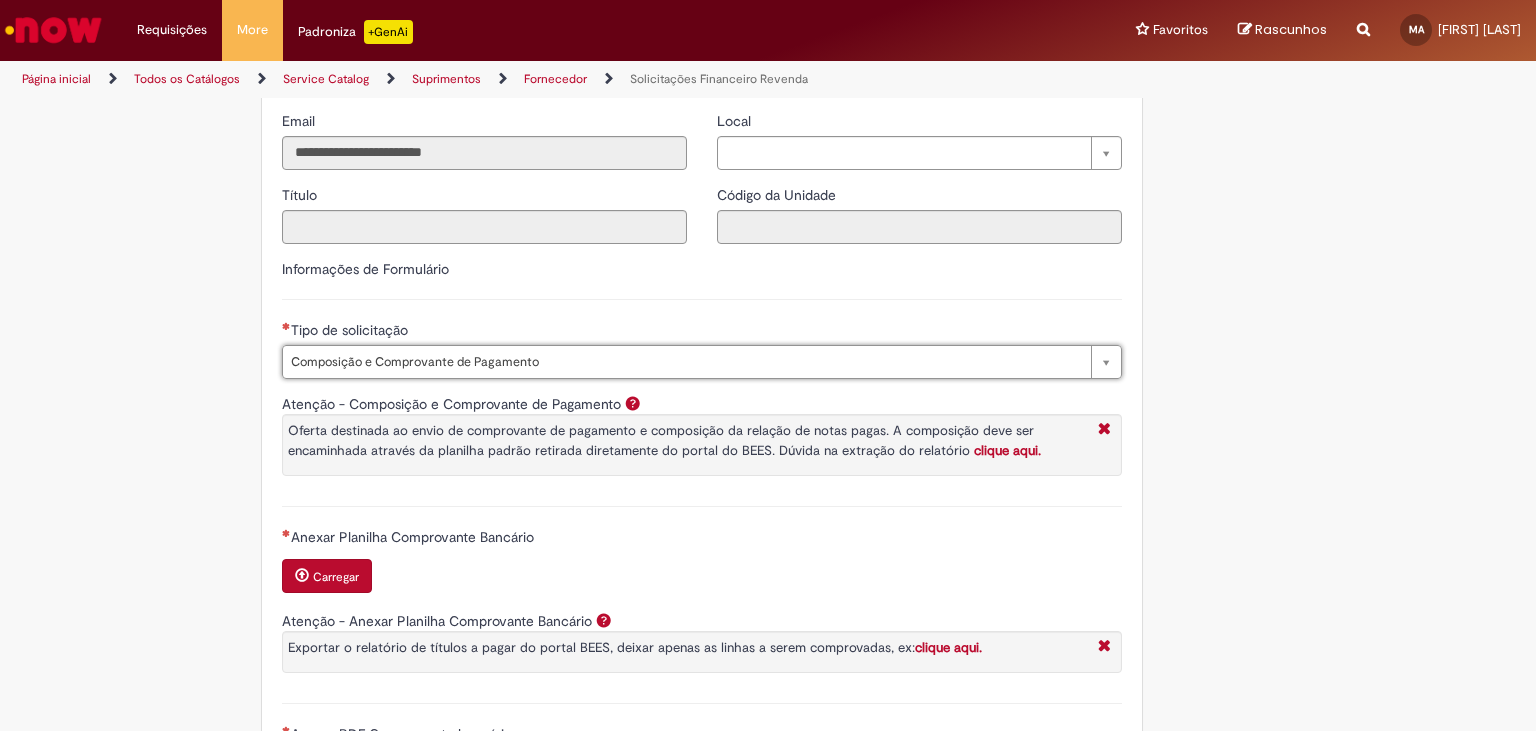 scroll, scrollTop: 0, scrollLeft: 270, axis: horizontal 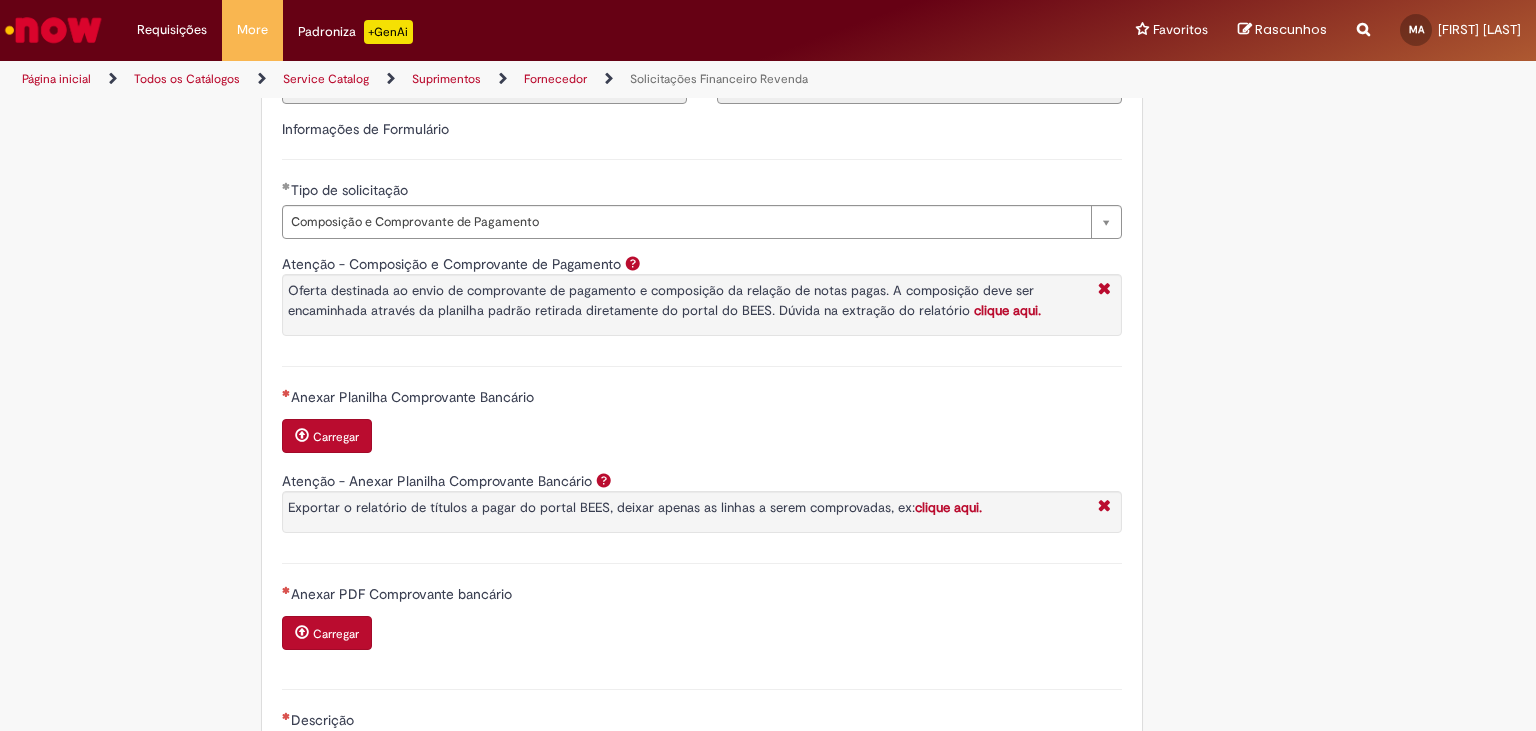click on "Carregar" at bounding box center [336, 437] 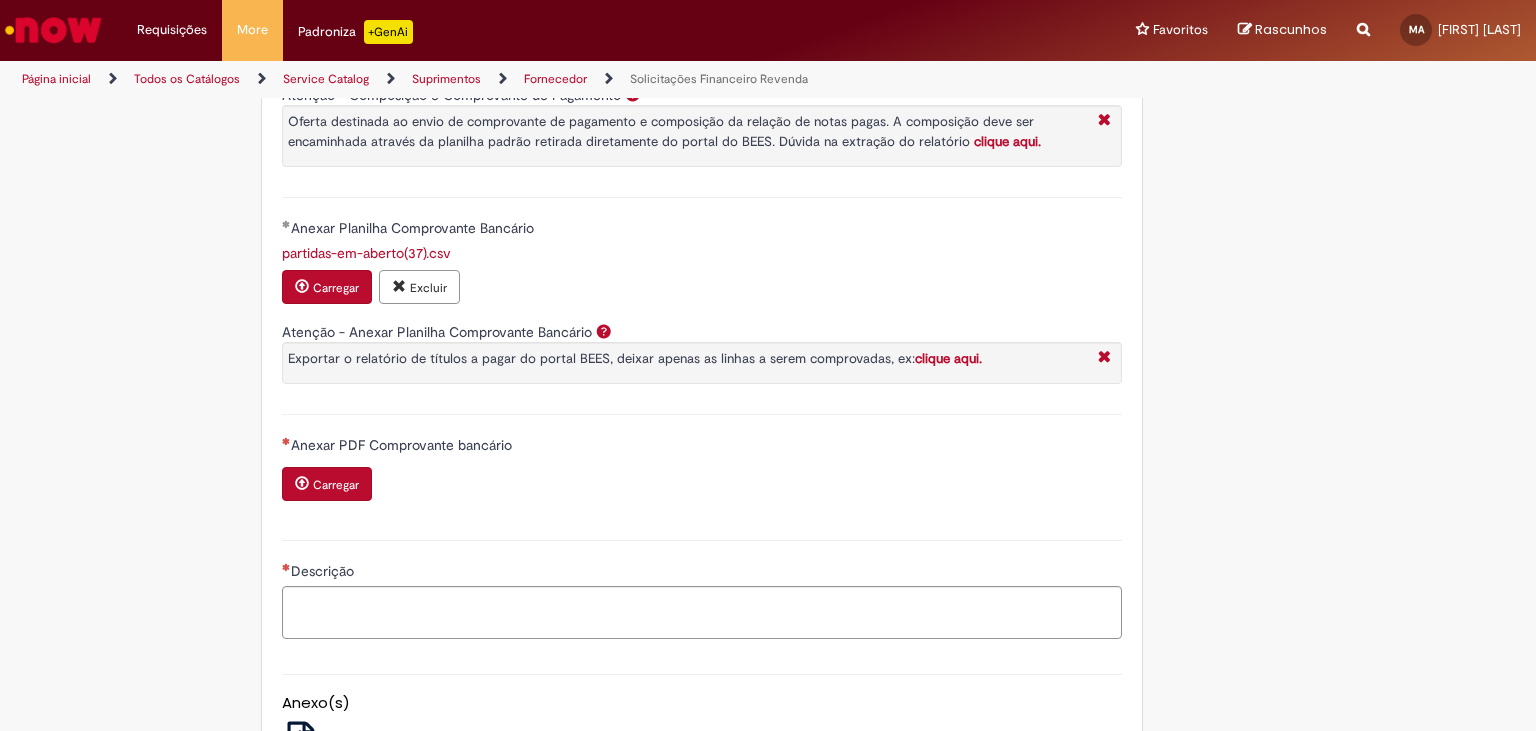 scroll, scrollTop: 741, scrollLeft: 0, axis: vertical 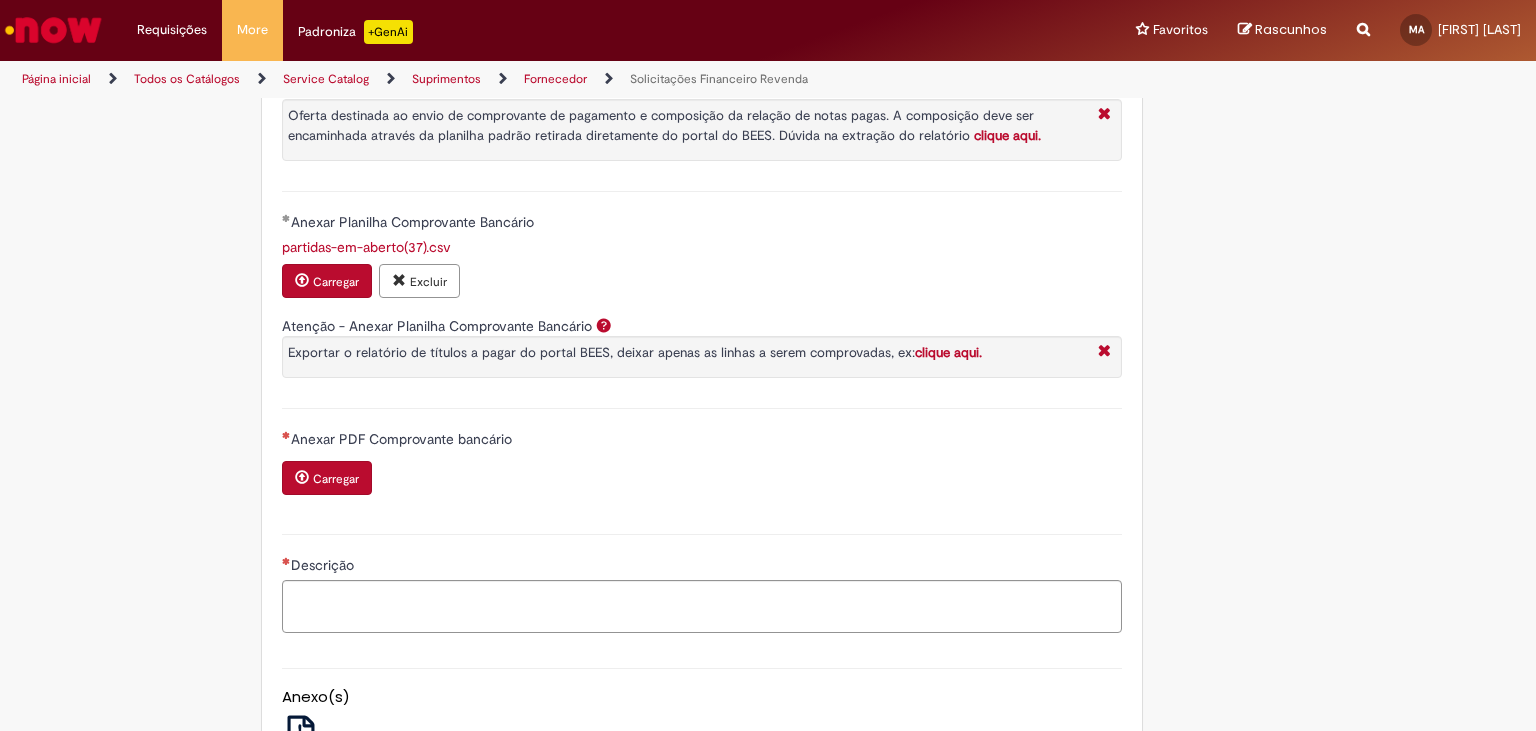 click at bounding box center (302, 477) 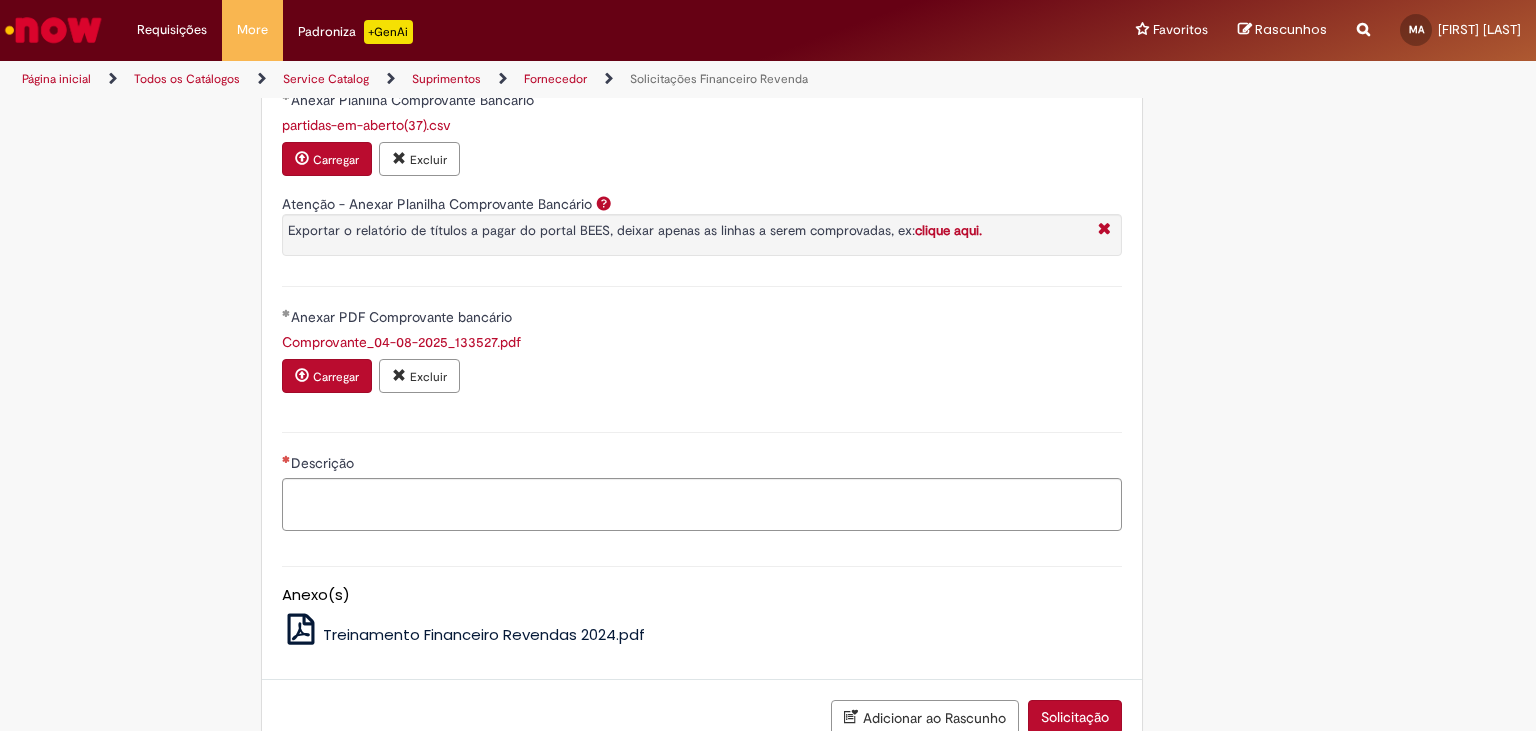 scroll, scrollTop: 864, scrollLeft: 0, axis: vertical 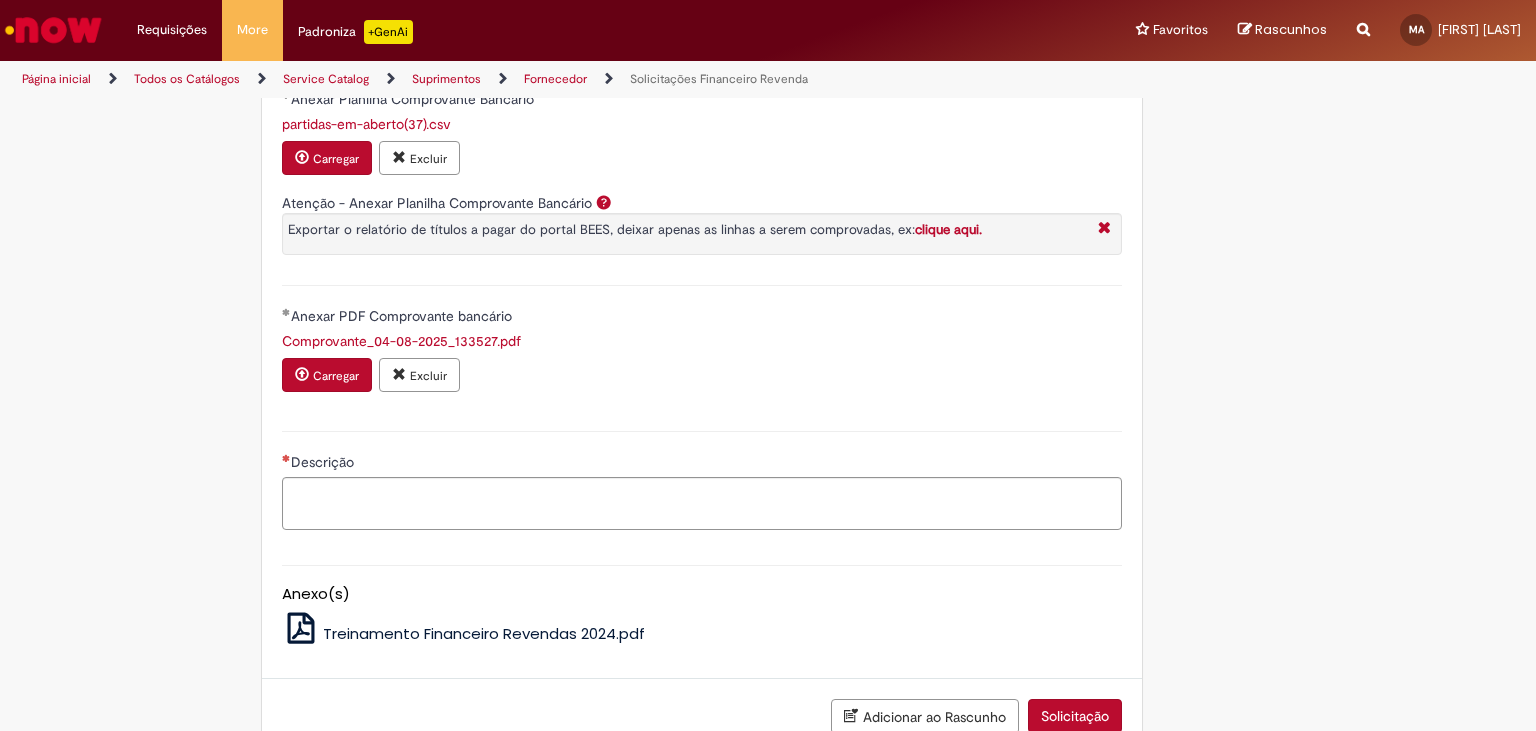 click on "Descrição" at bounding box center (702, 464) 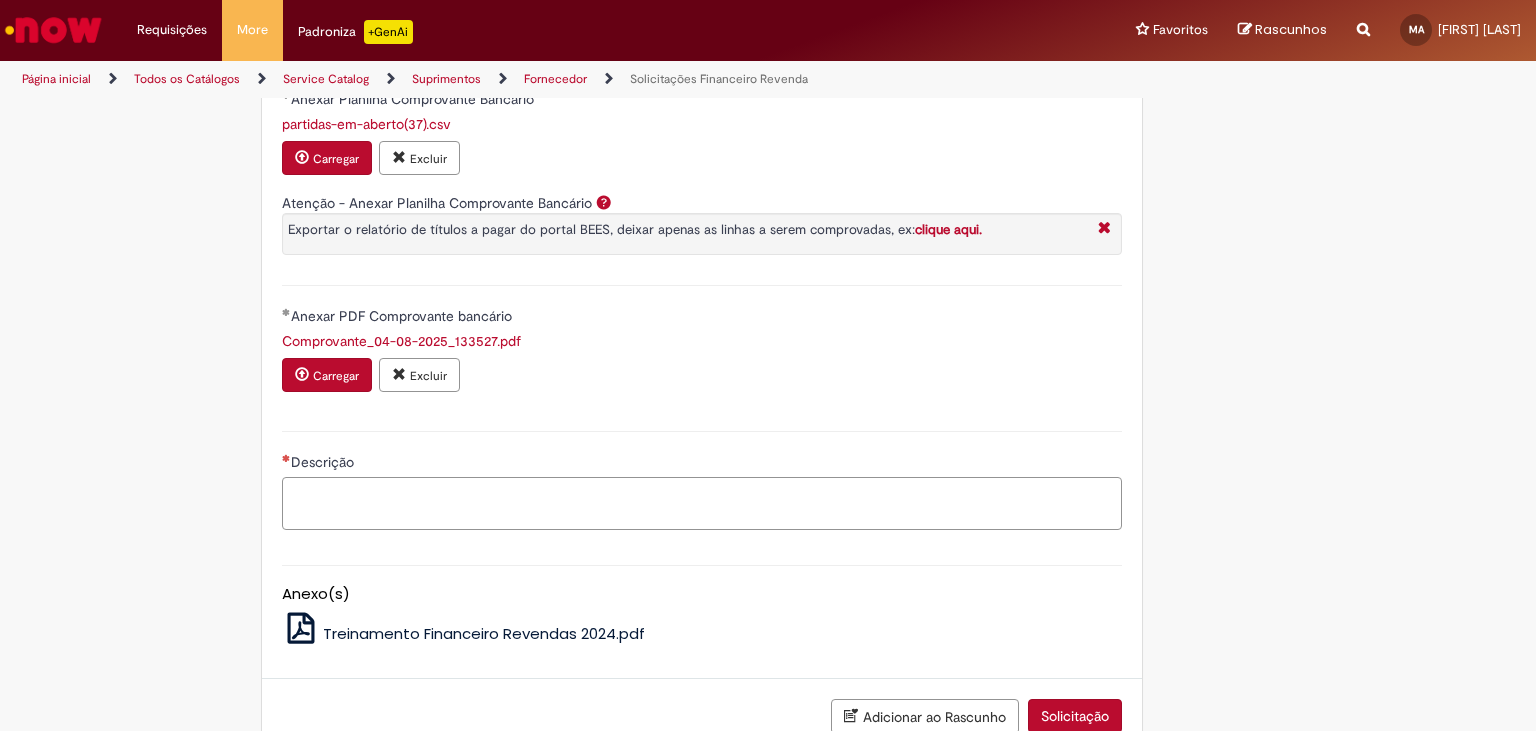 click on "Descrição" at bounding box center [702, 504] 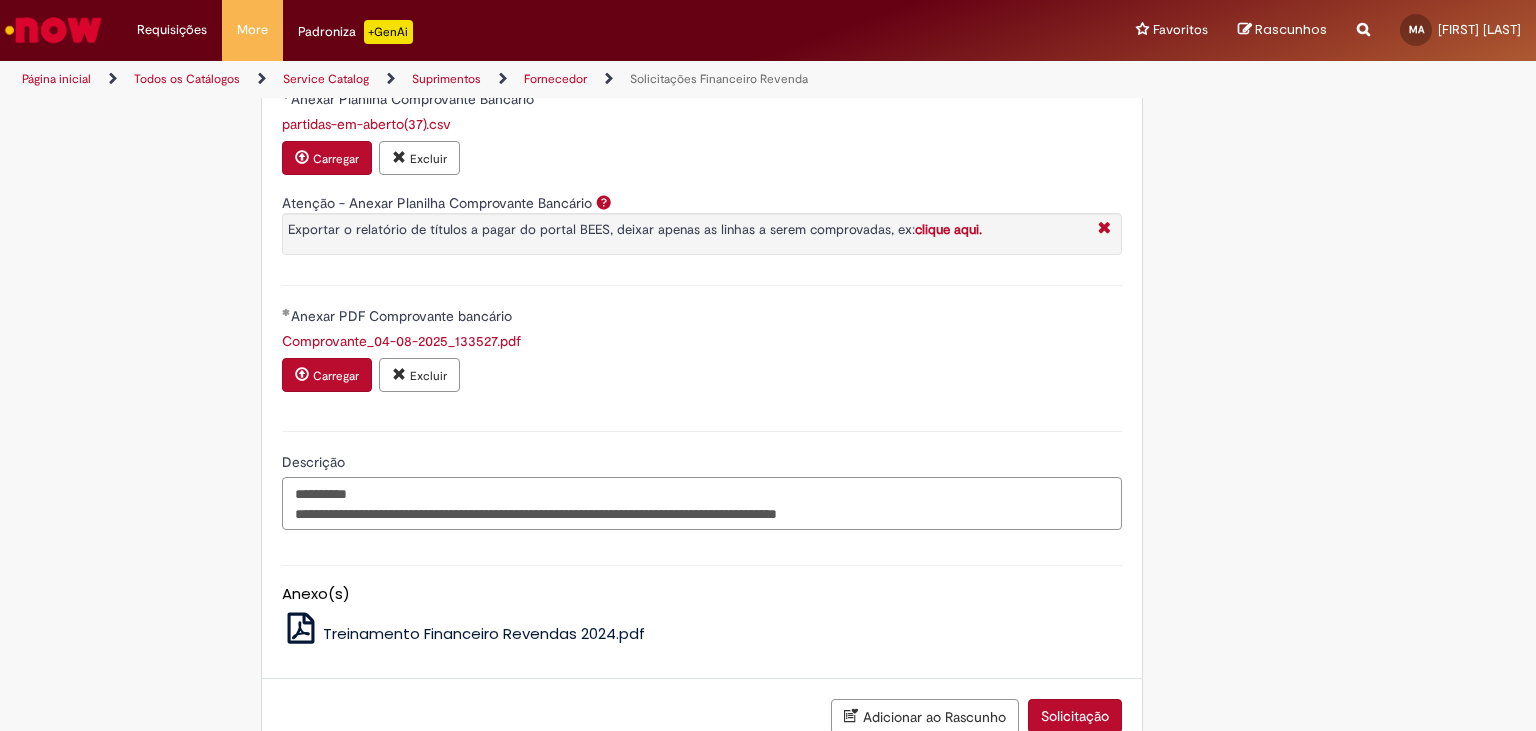 paste on "**********" 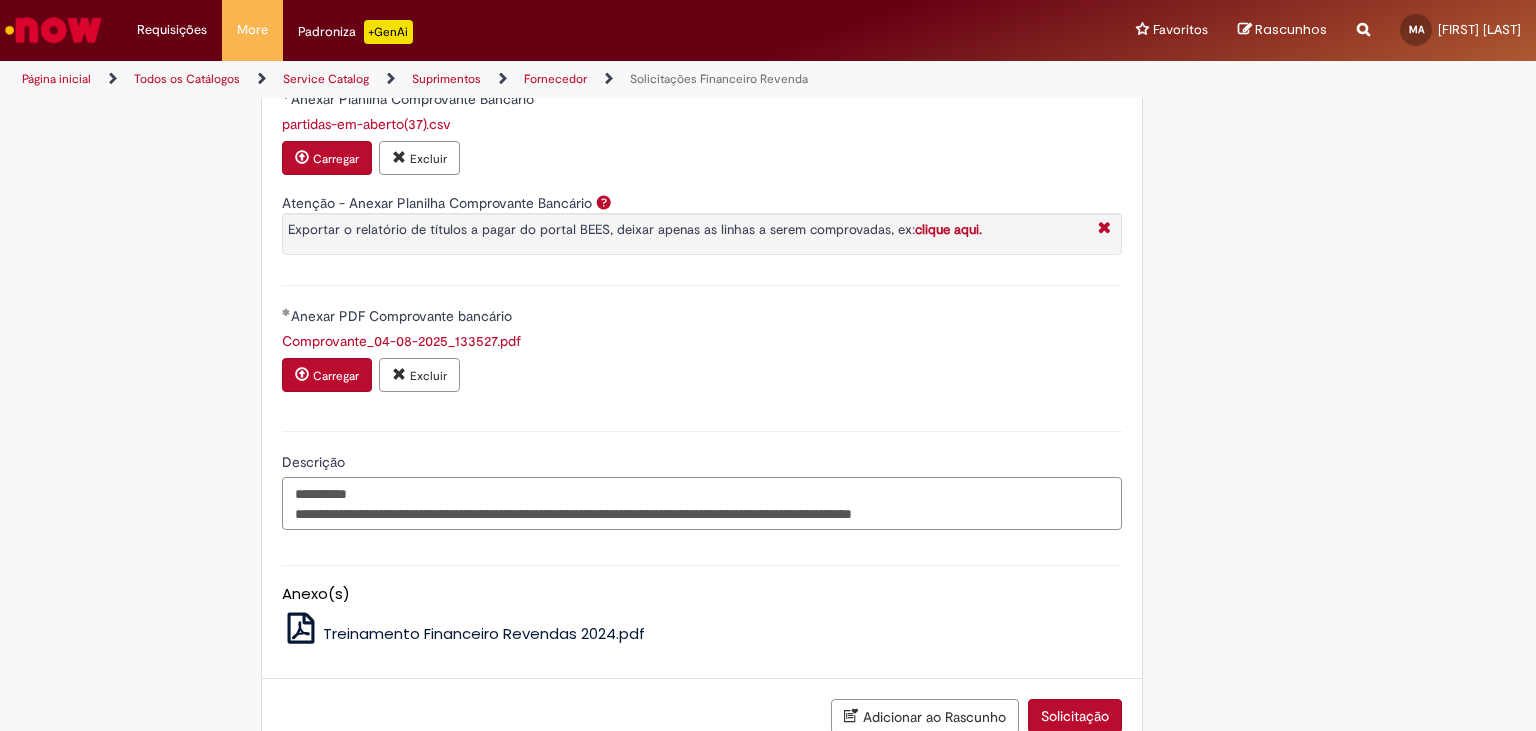 paste on "********" 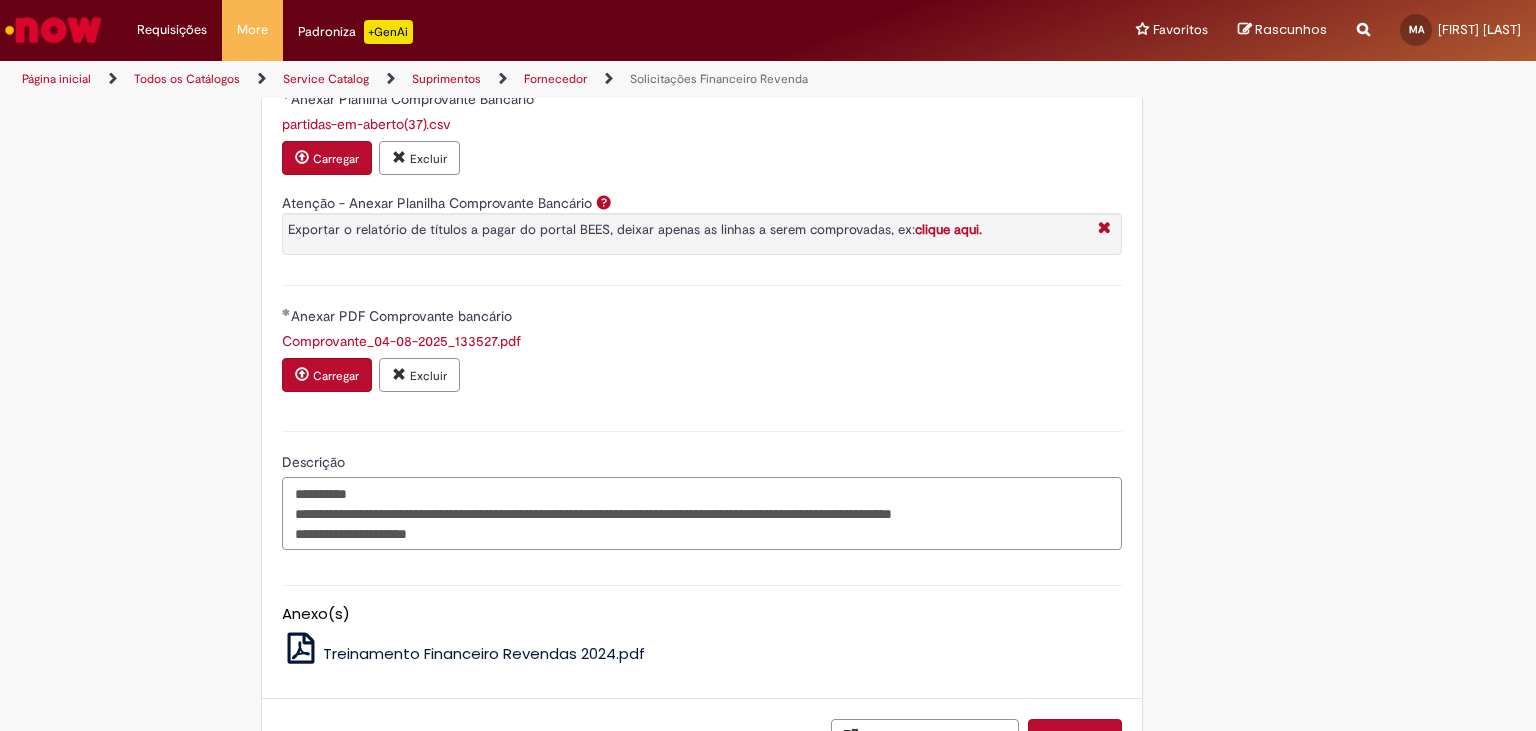 paste on "*********" 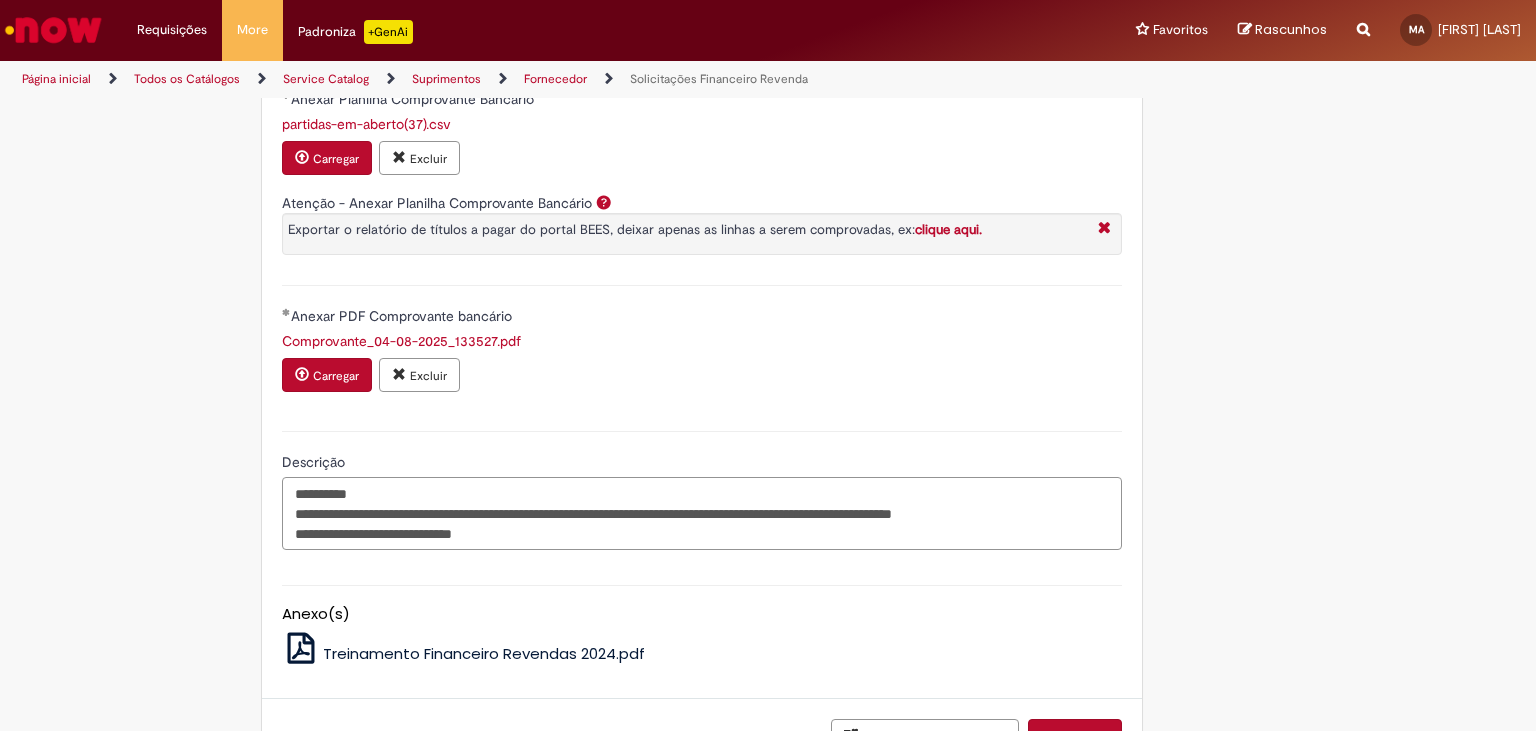paste on "*********" 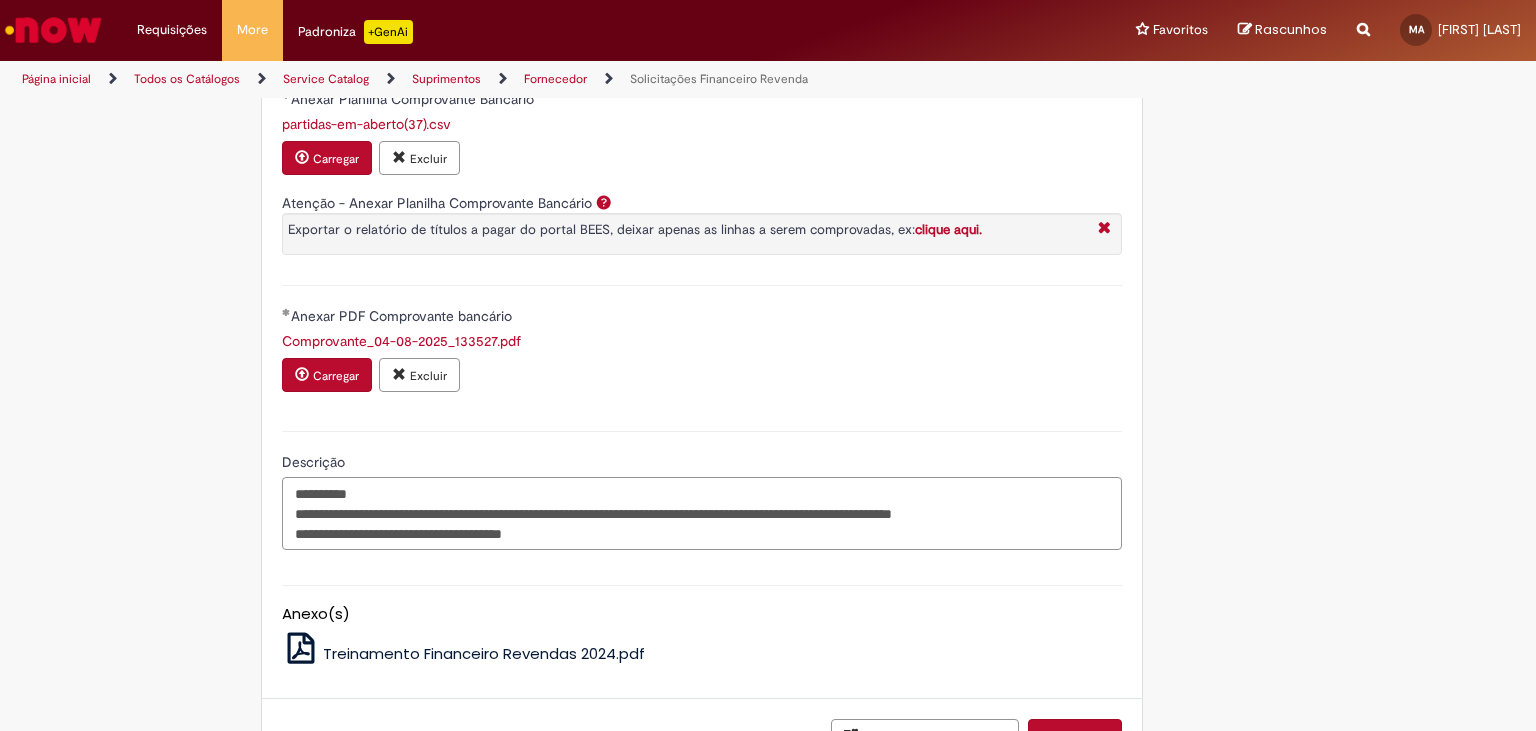 paste on "**********" 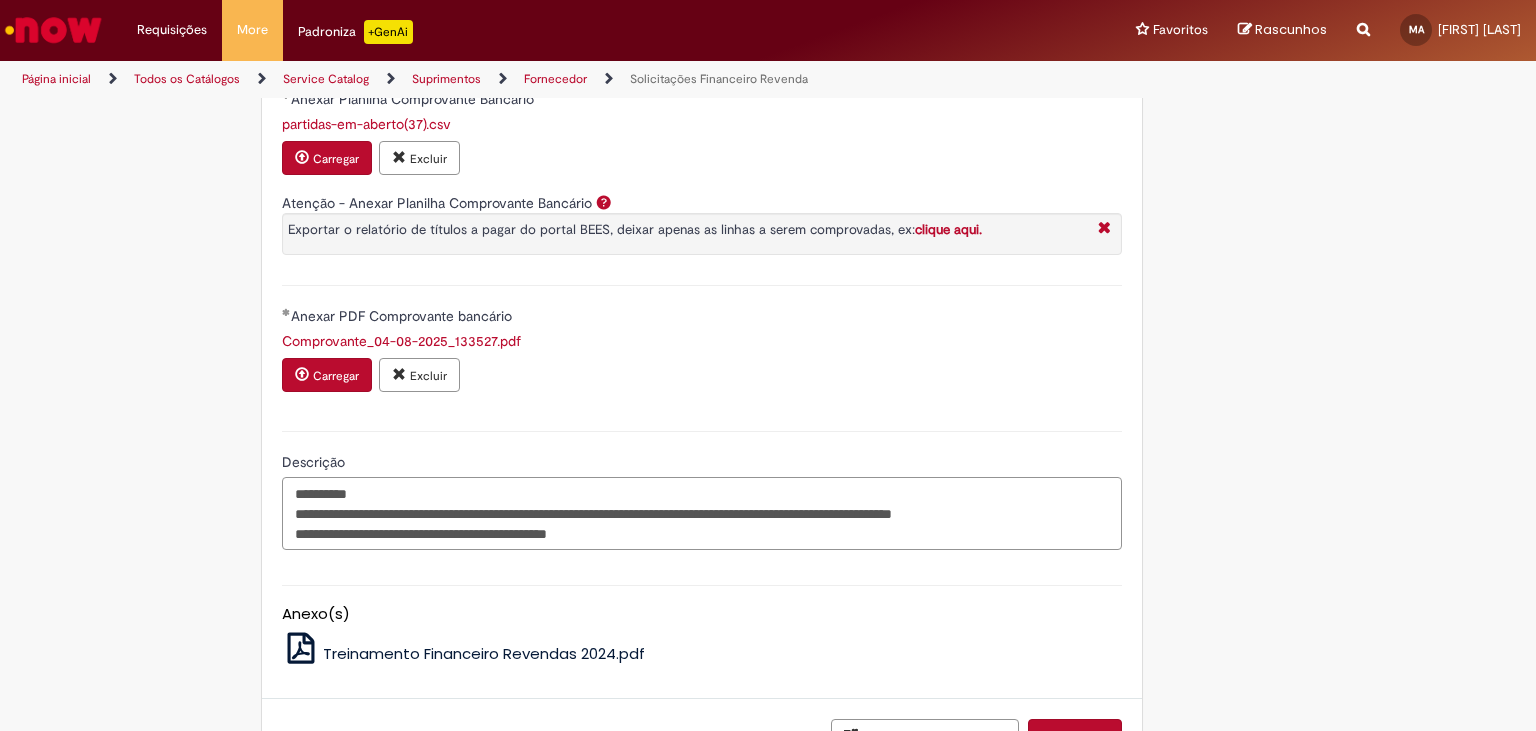 paste on "*********" 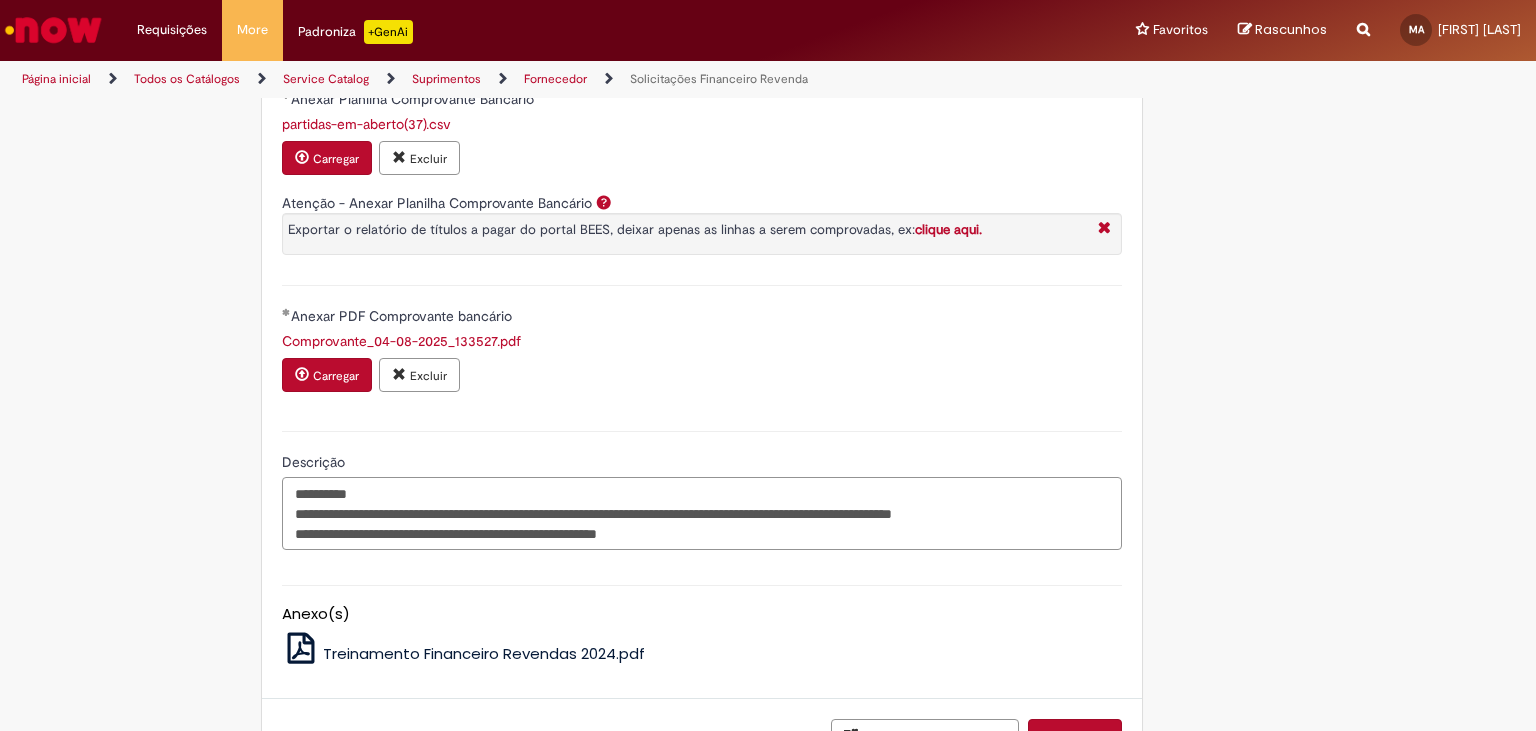 paste on "**********" 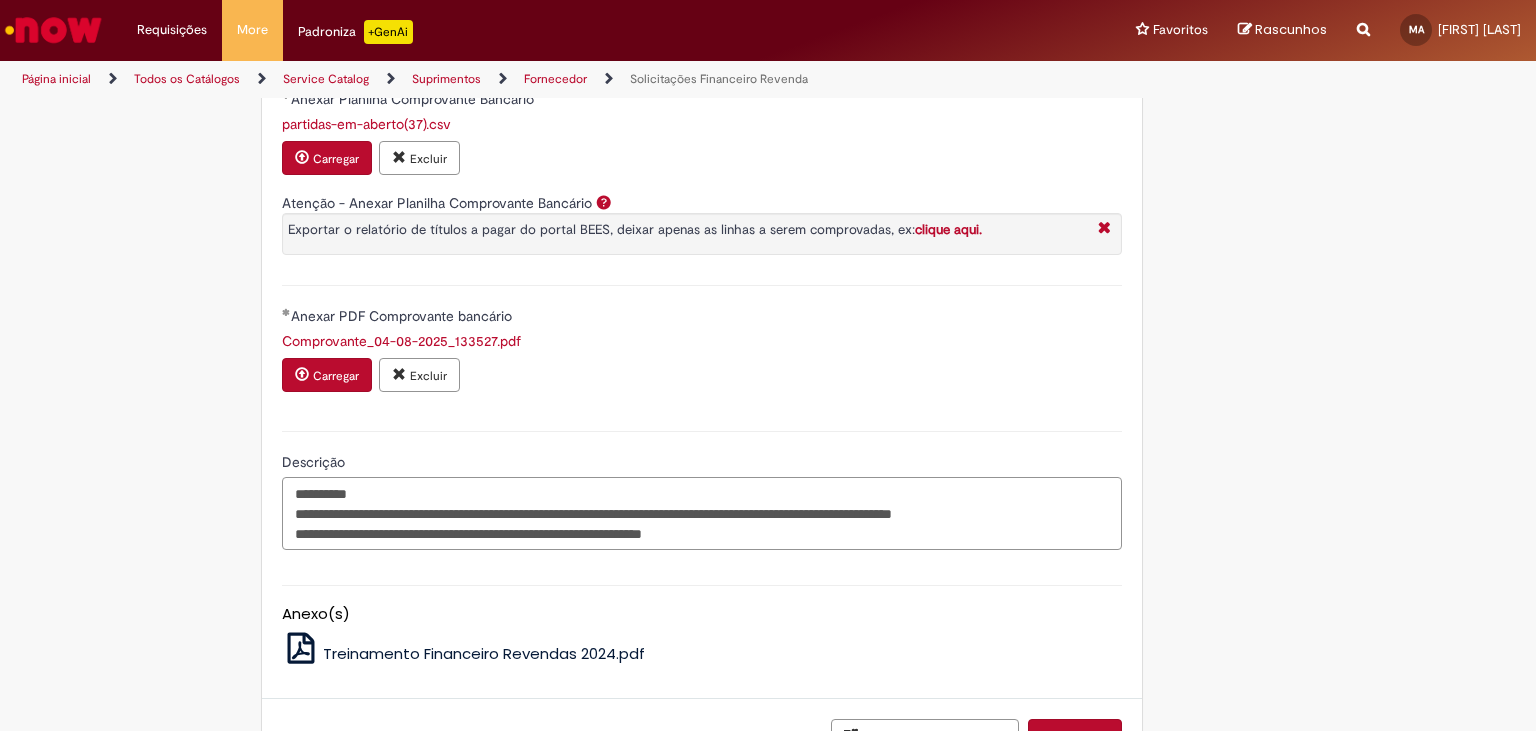 click on "**********" at bounding box center [702, 514] 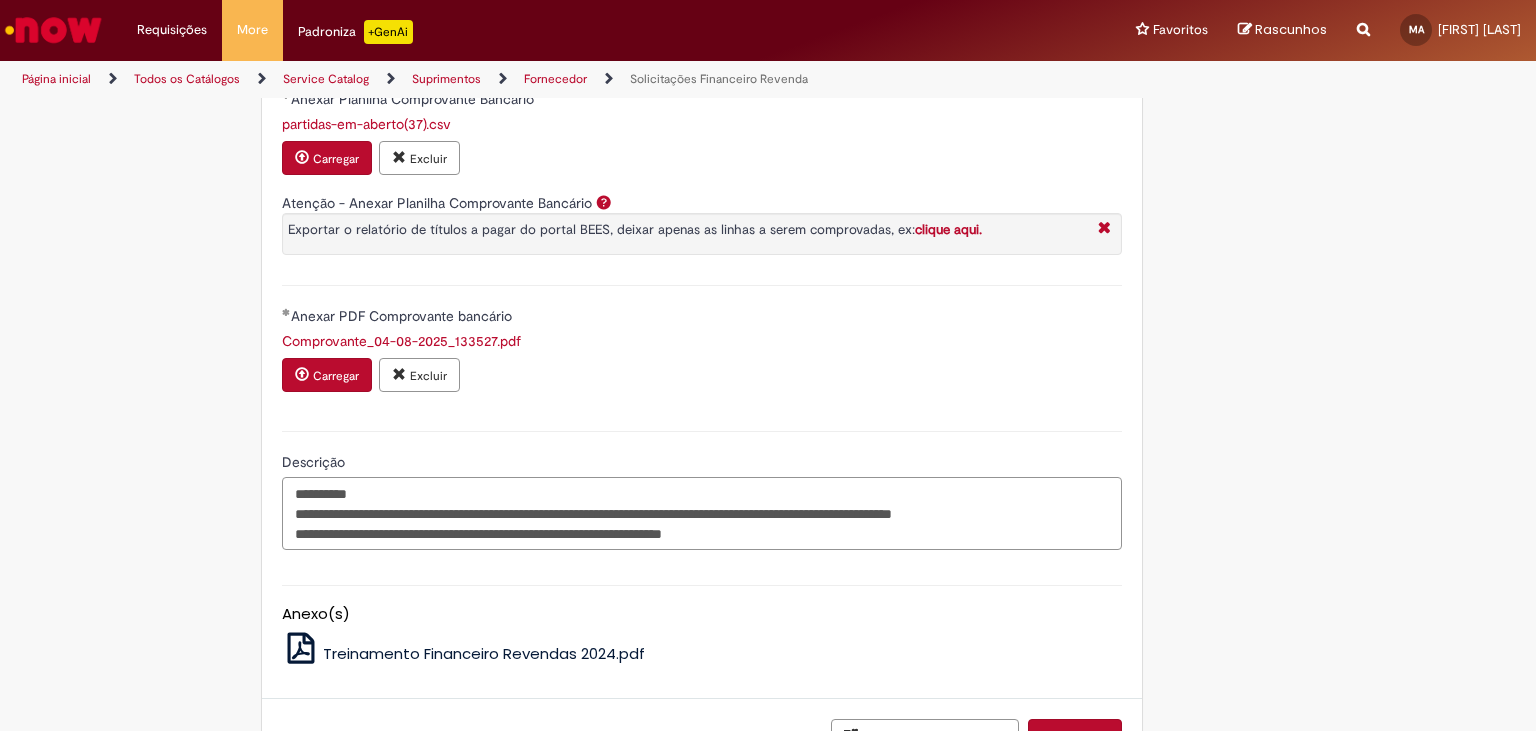 click on "**********" at bounding box center [702, 514] 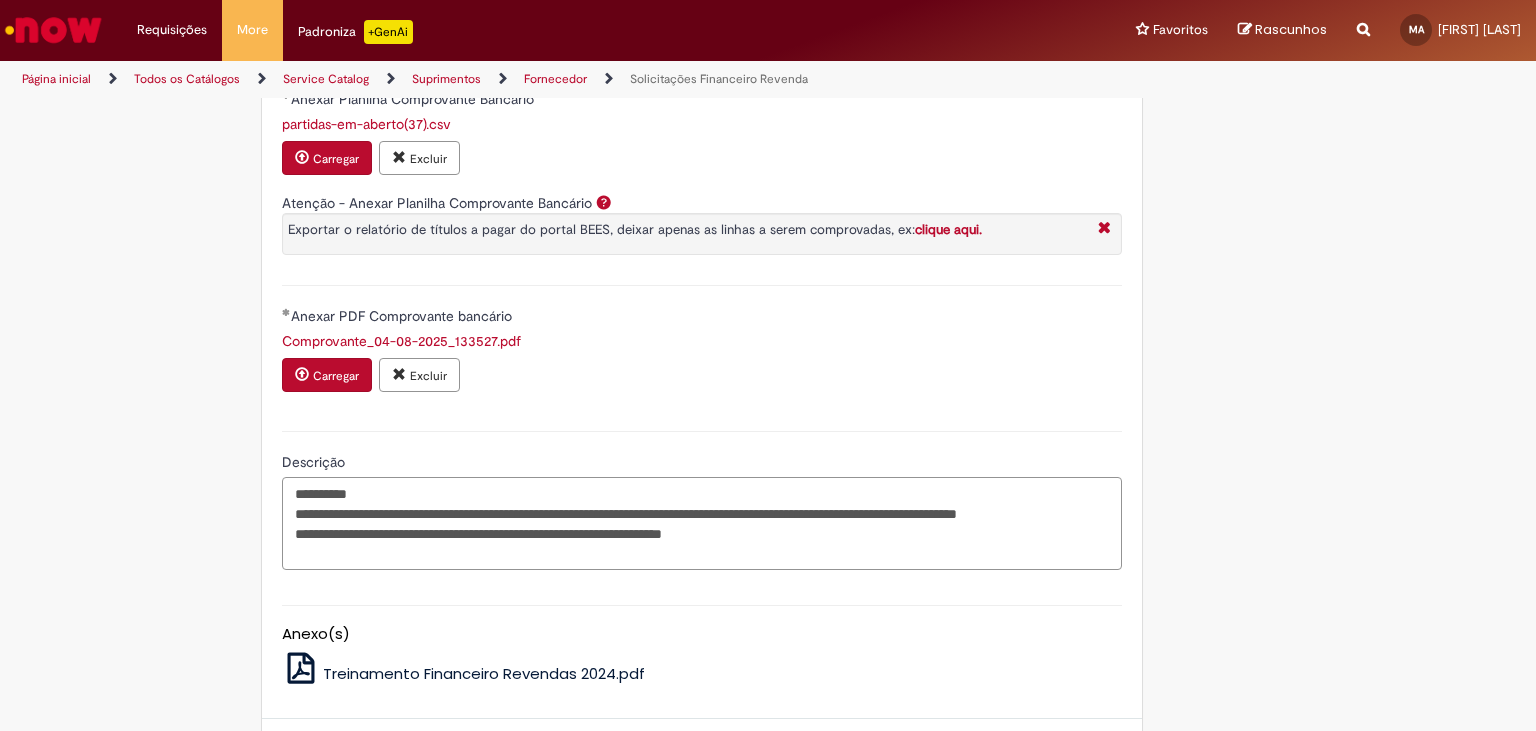 scroll, scrollTop: 1032, scrollLeft: 0, axis: vertical 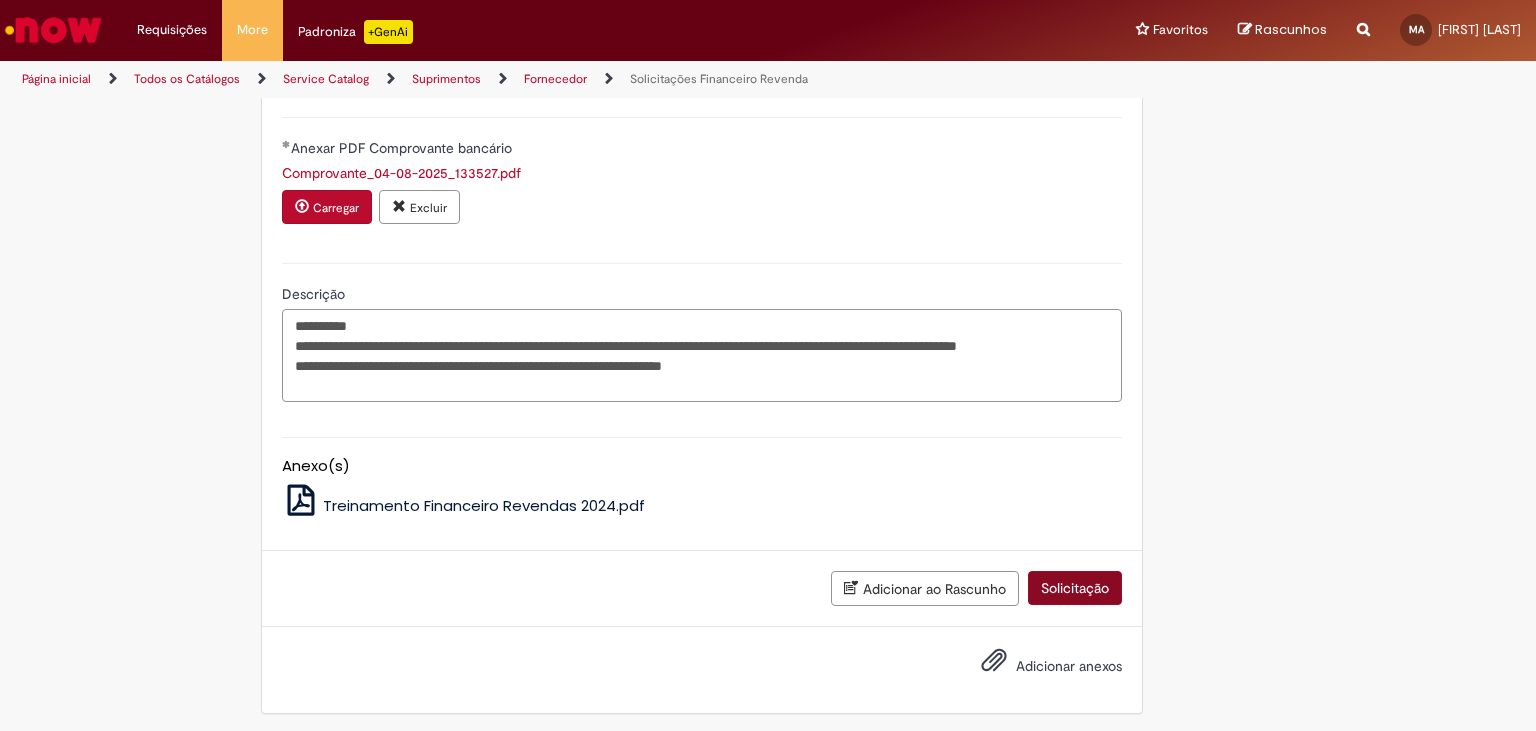 type on "**********" 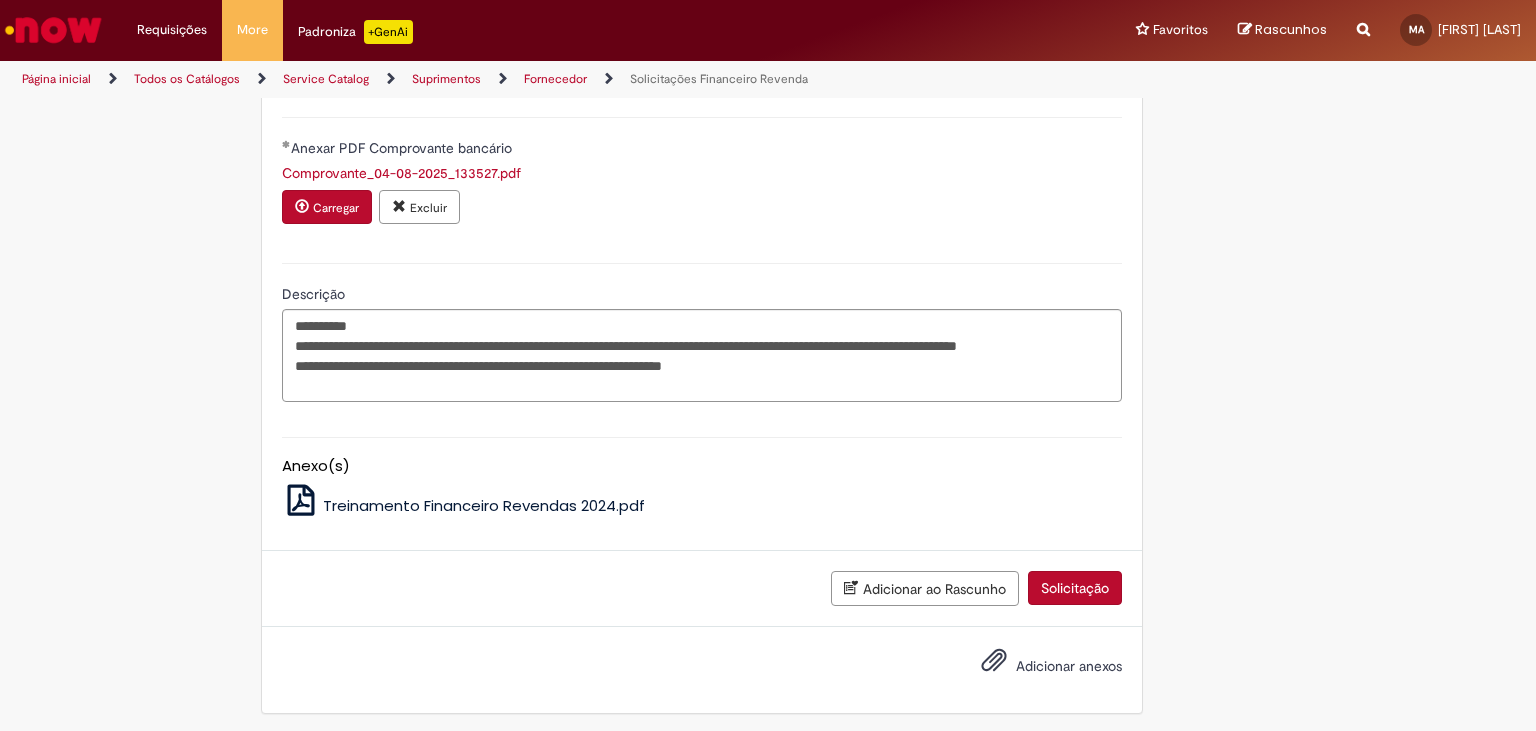 click on "Solicitação" at bounding box center (1075, 588) 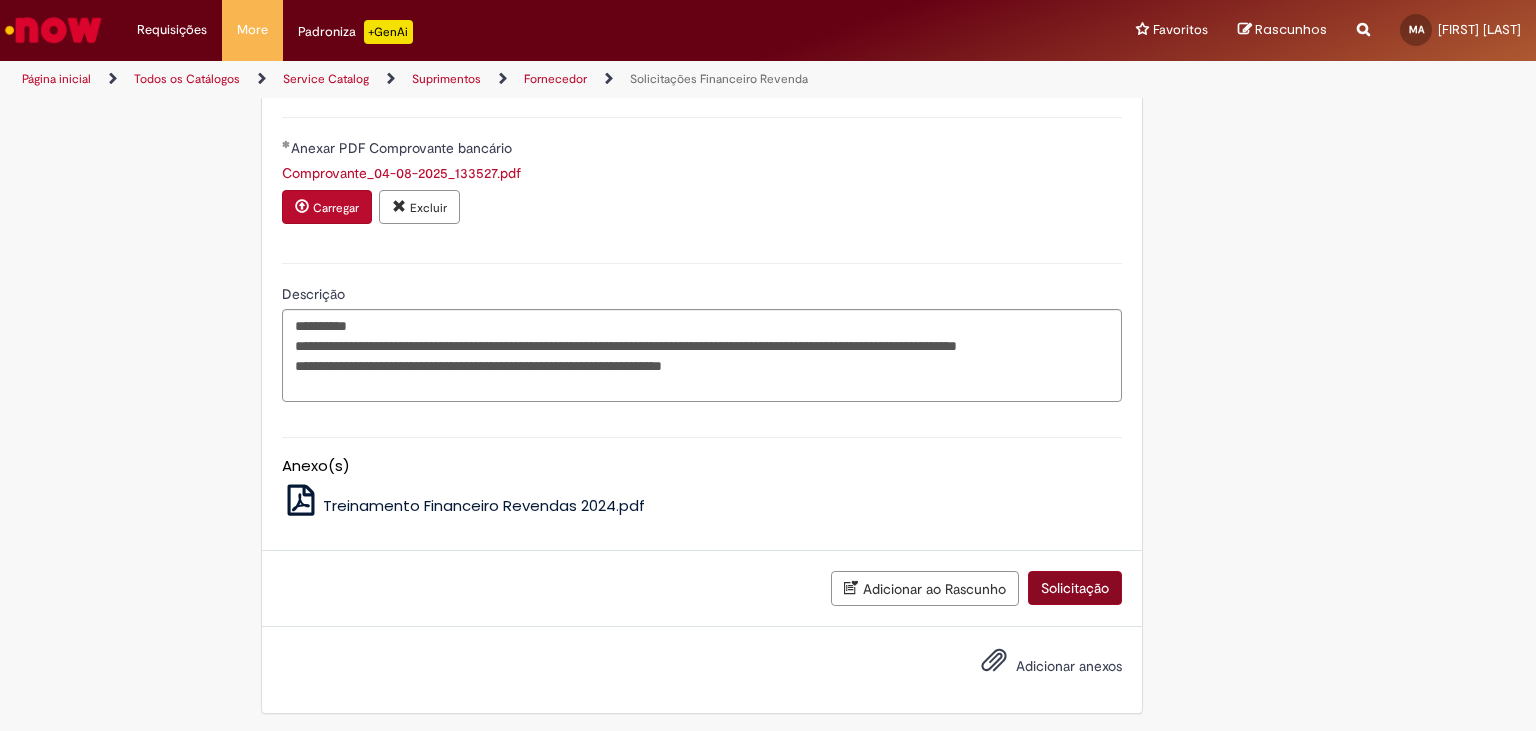 scroll, scrollTop: 986, scrollLeft: 0, axis: vertical 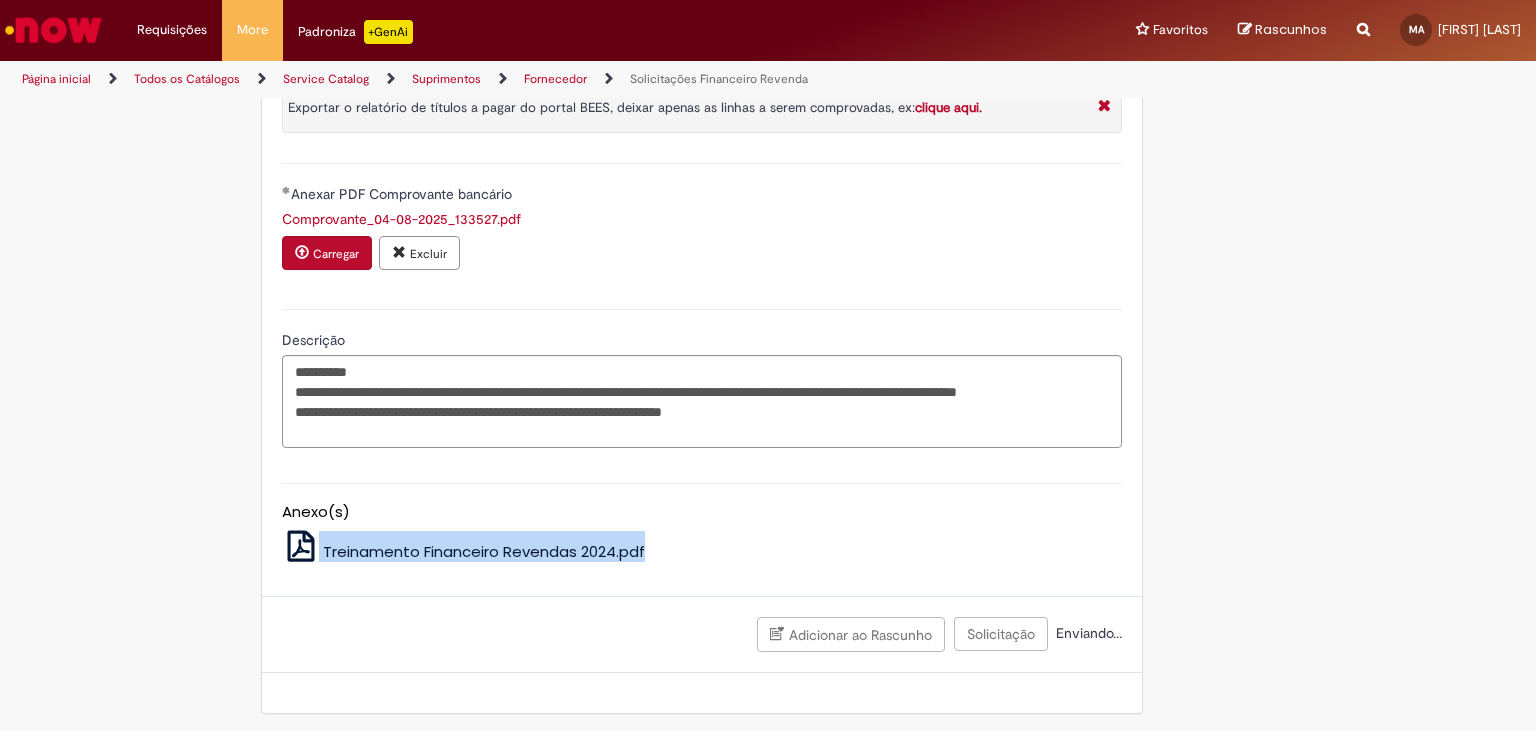 drag, startPoint x: 1046, startPoint y: 572, endPoint x: 993, endPoint y: 485, distance: 101.87247 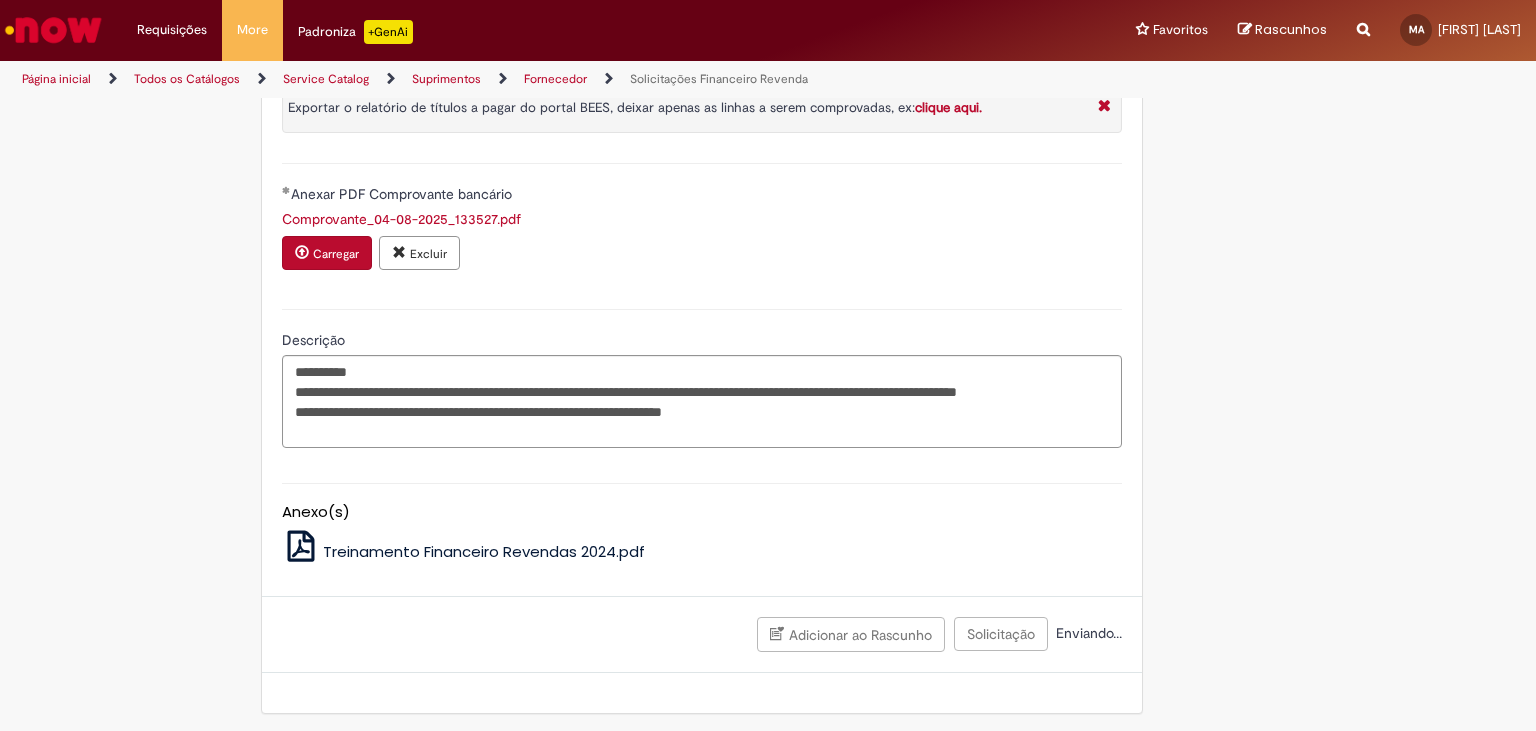 click on "Anexar PDF Comprovante bancário" at bounding box center (702, 196) 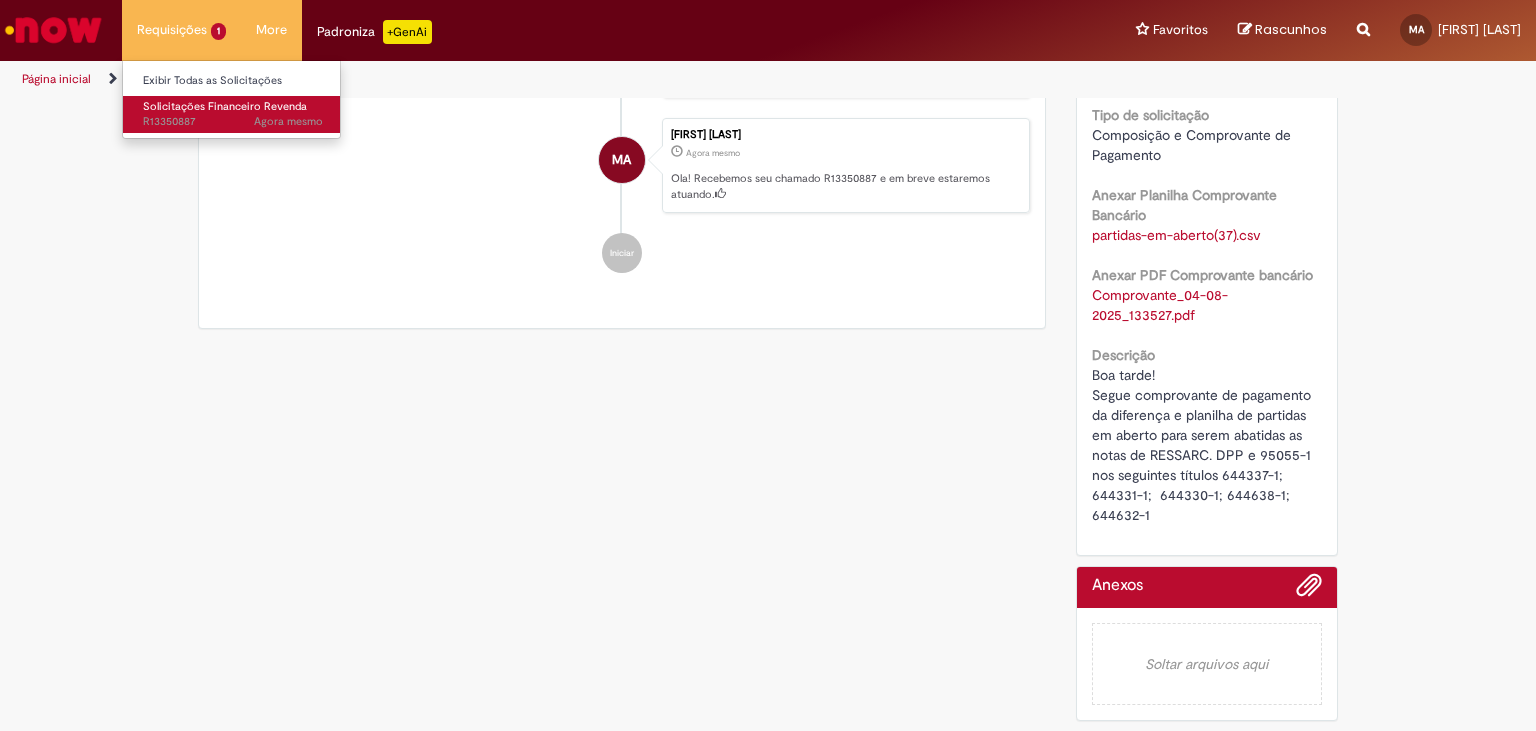 scroll, scrollTop: 0, scrollLeft: 0, axis: both 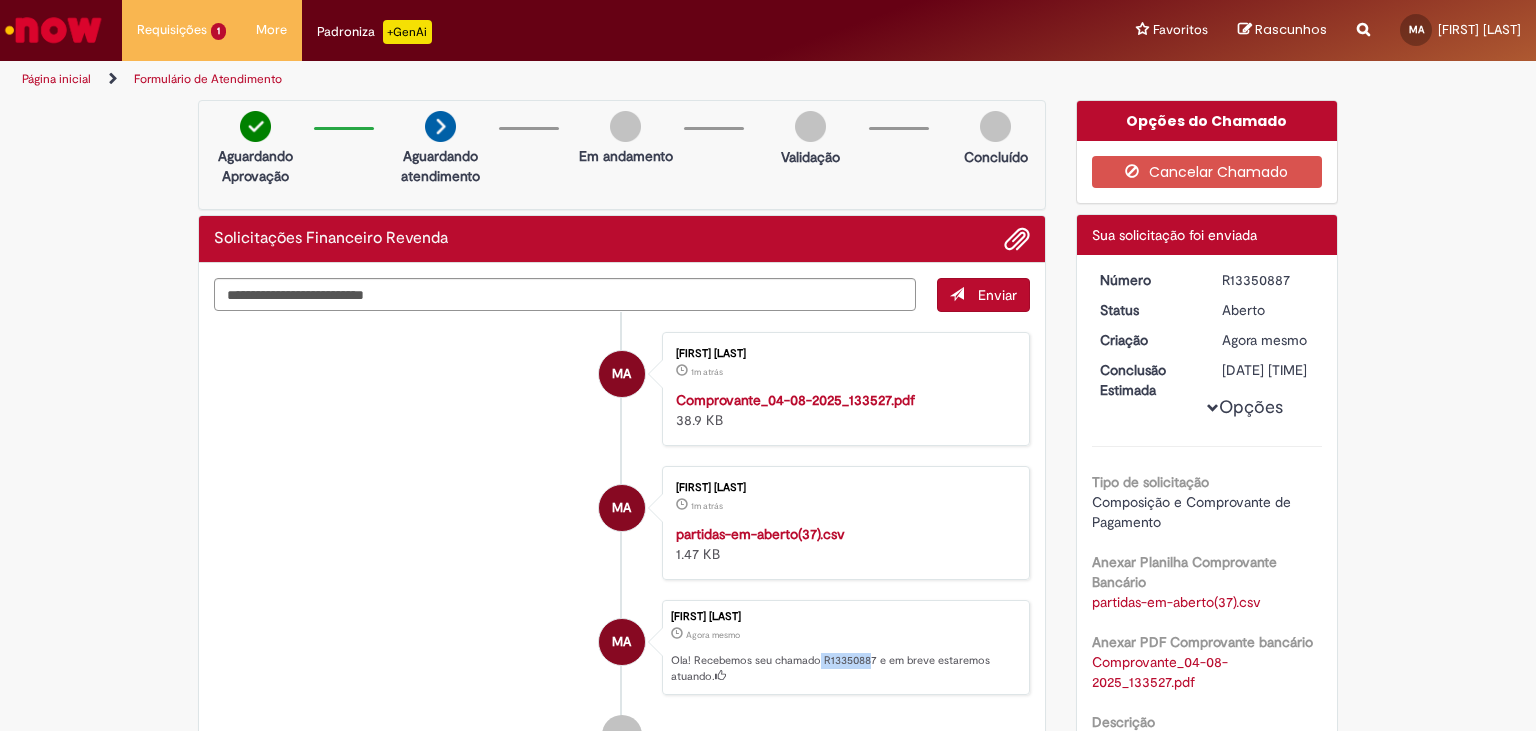 drag, startPoint x: 822, startPoint y: 658, endPoint x: 872, endPoint y: 658, distance: 50 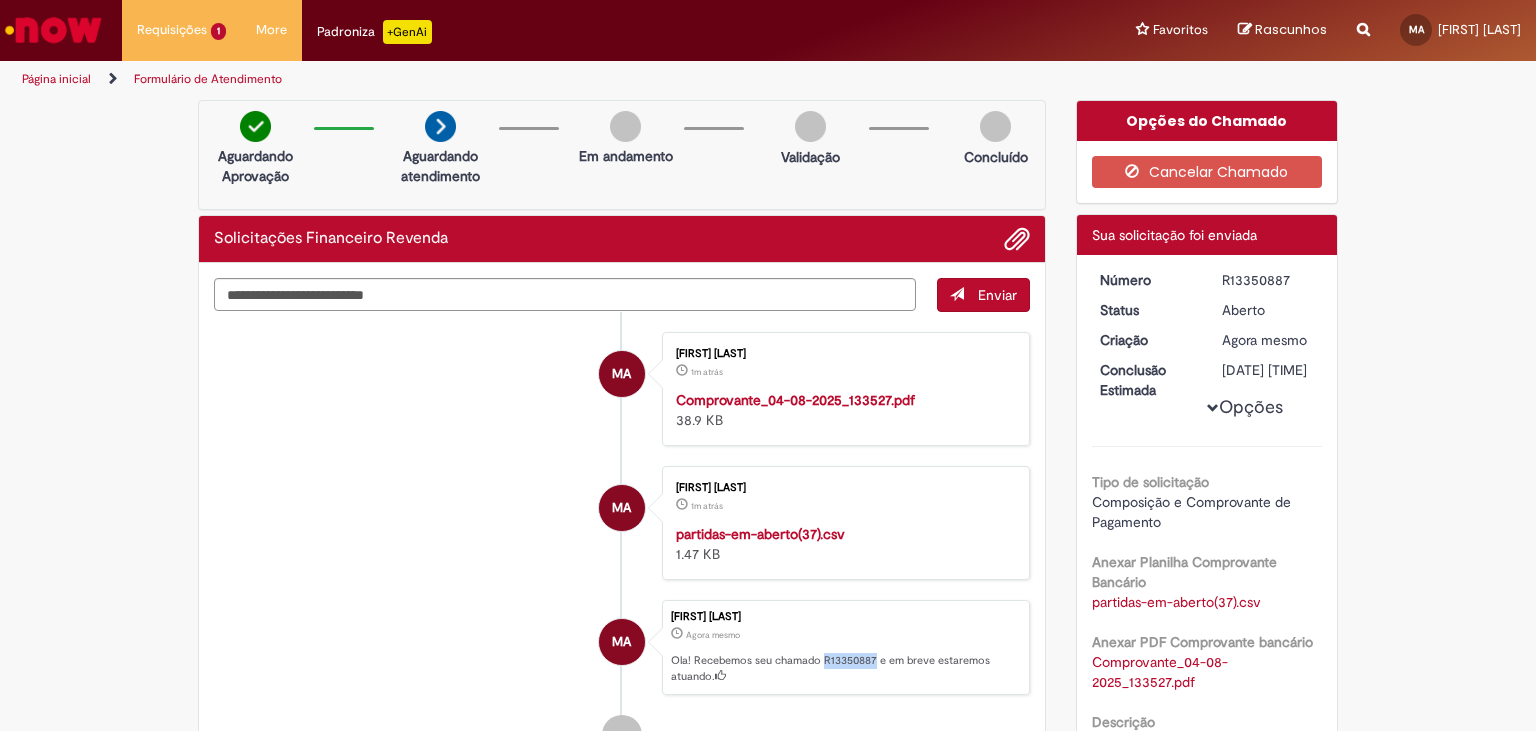 drag, startPoint x: 874, startPoint y: 658, endPoint x: 822, endPoint y: 656, distance: 52.03845 